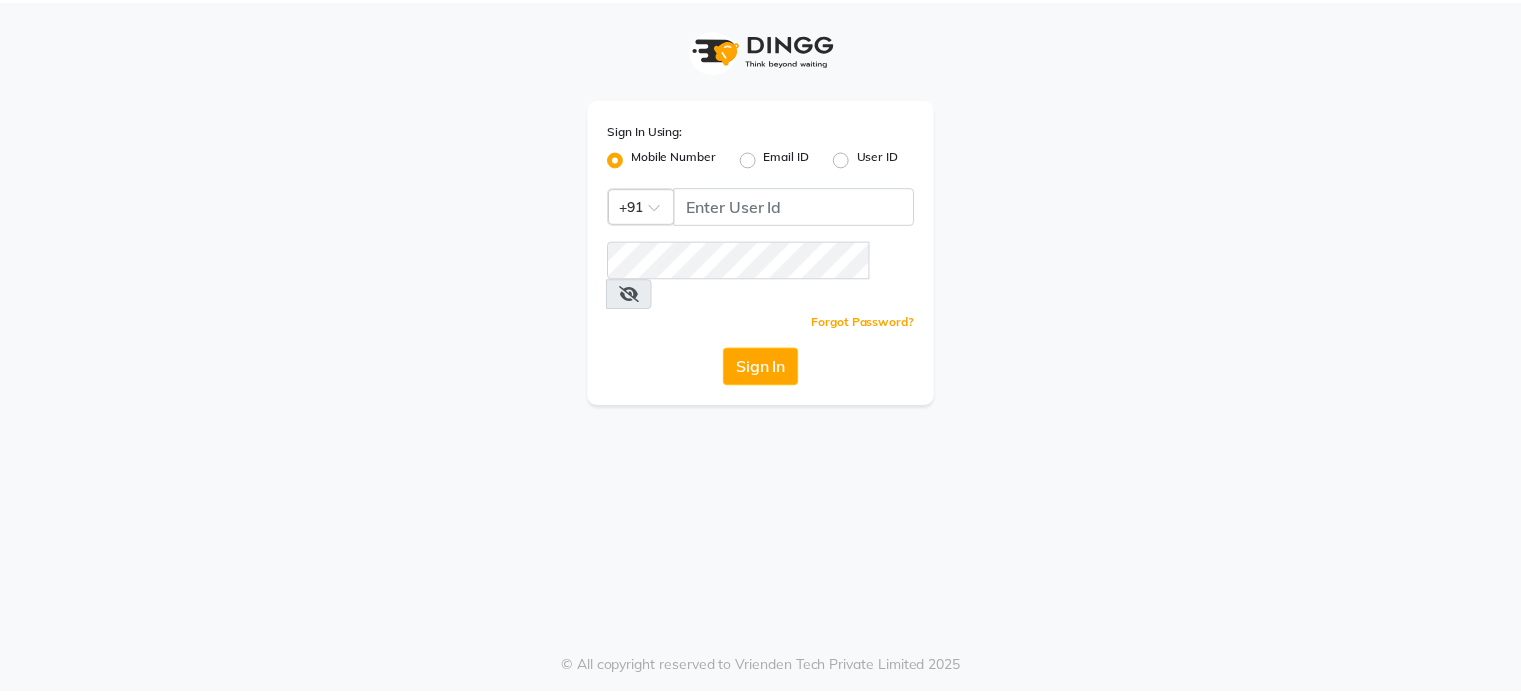 scroll, scrollTop: 0, scrollLeft: 0, axis: both 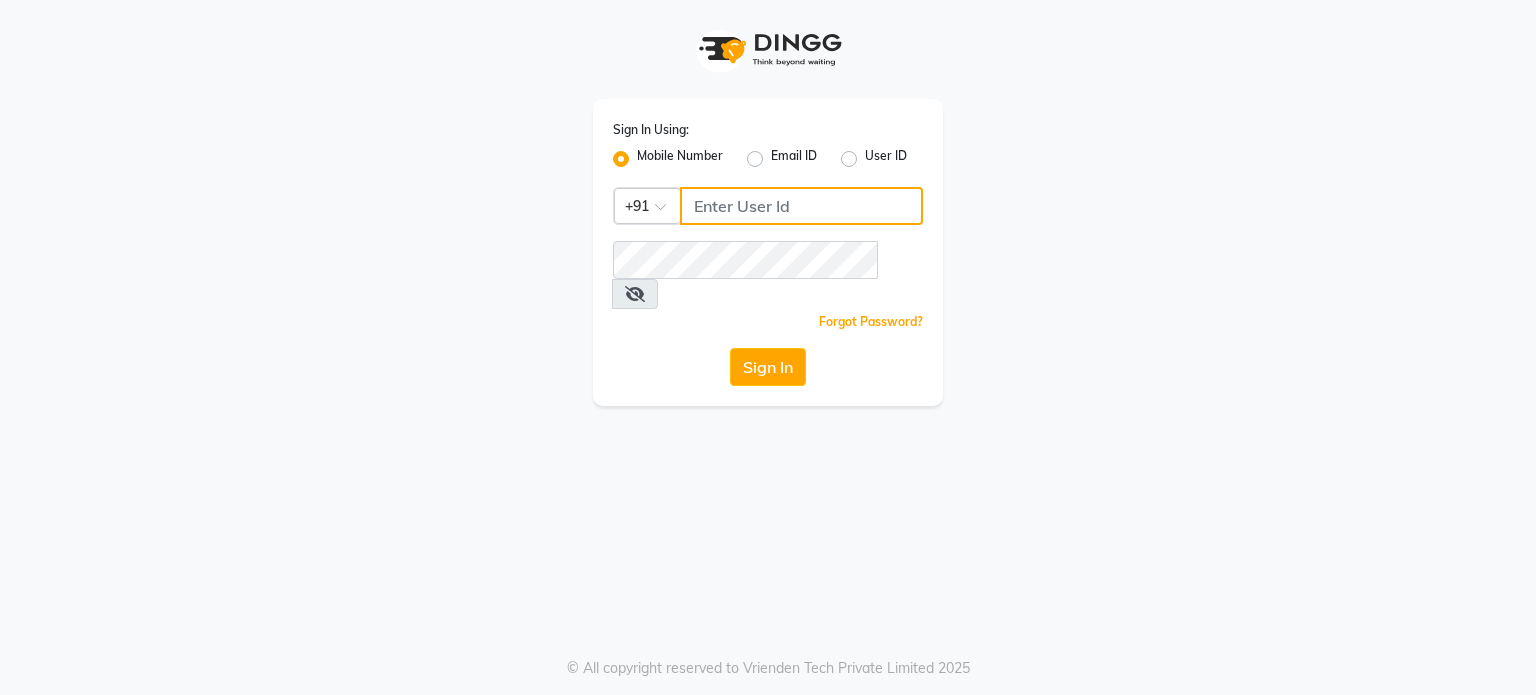 click 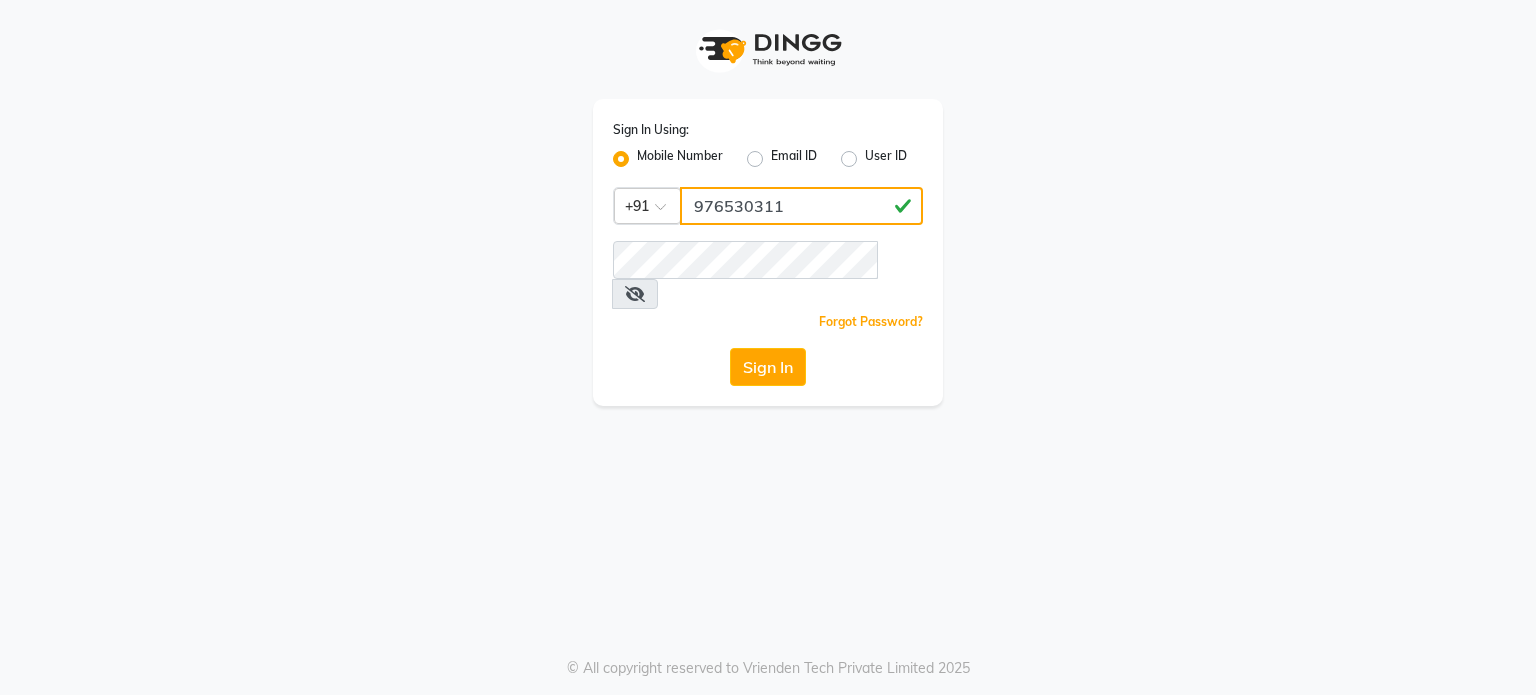 click on "976530311" 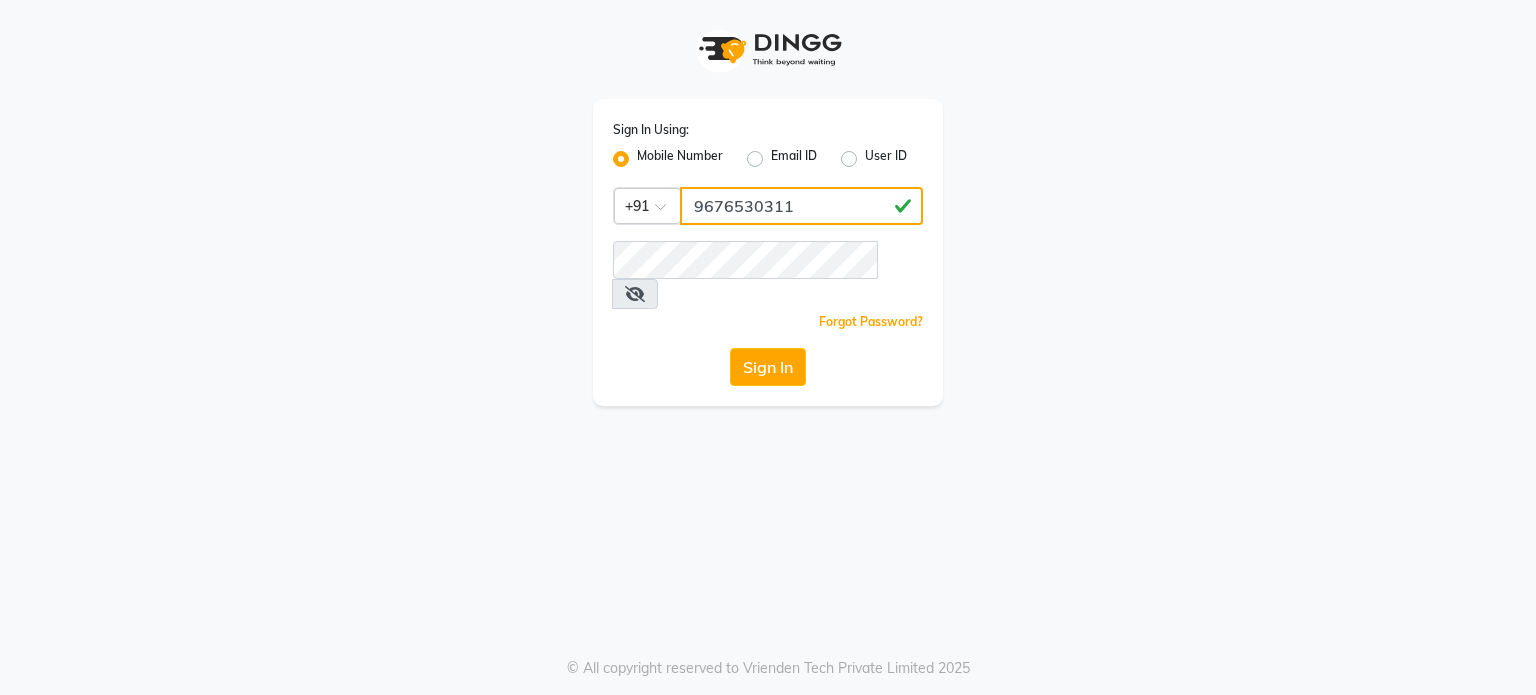 click on "9676530311" 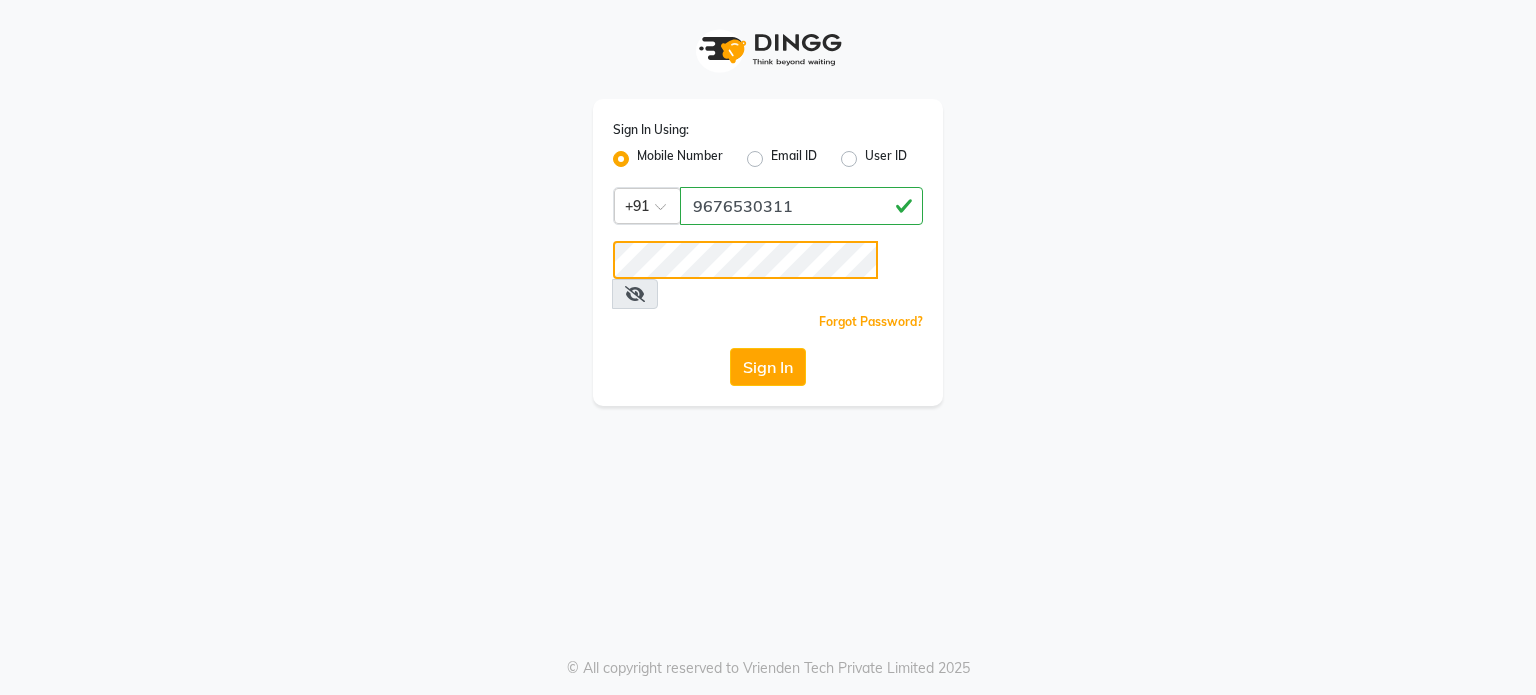 click on "Sign In" 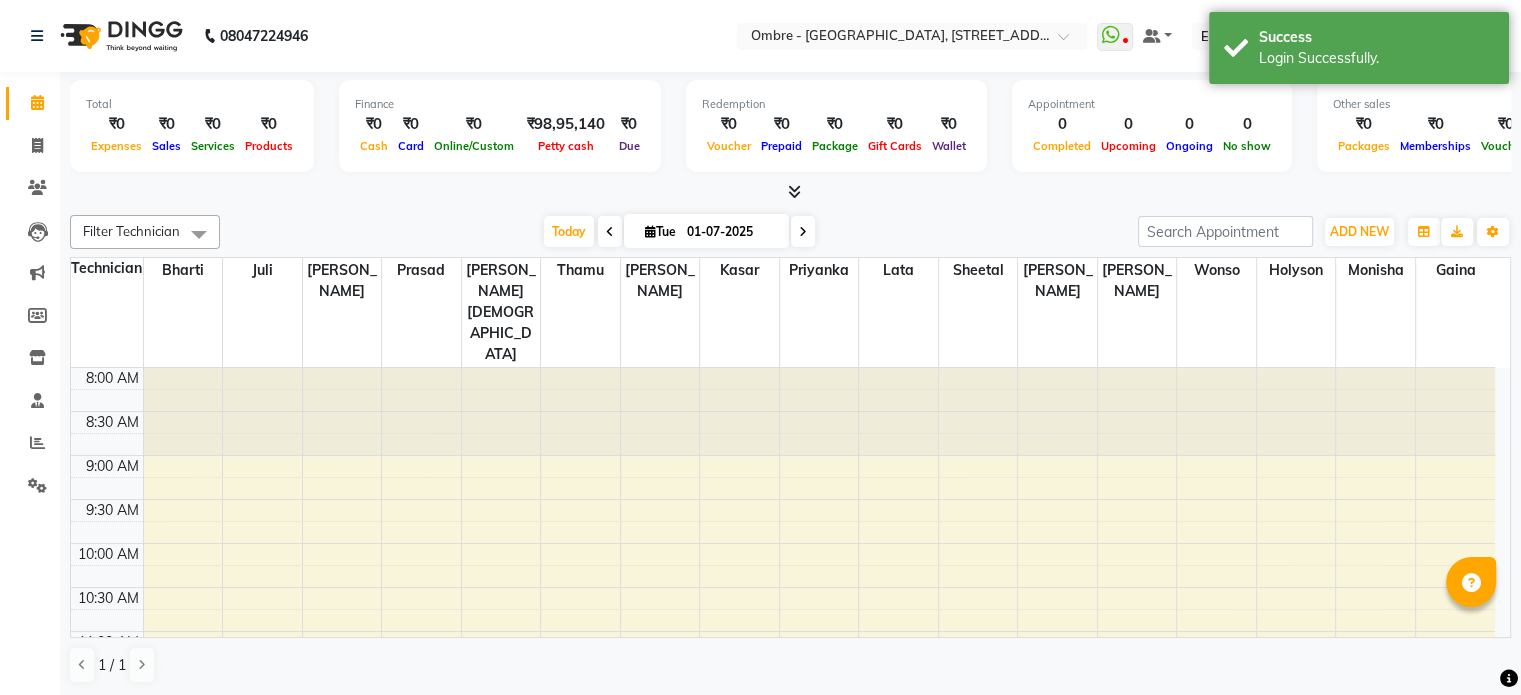 scroll, scrollTop: 0, scrollLeft: 0, axis: both 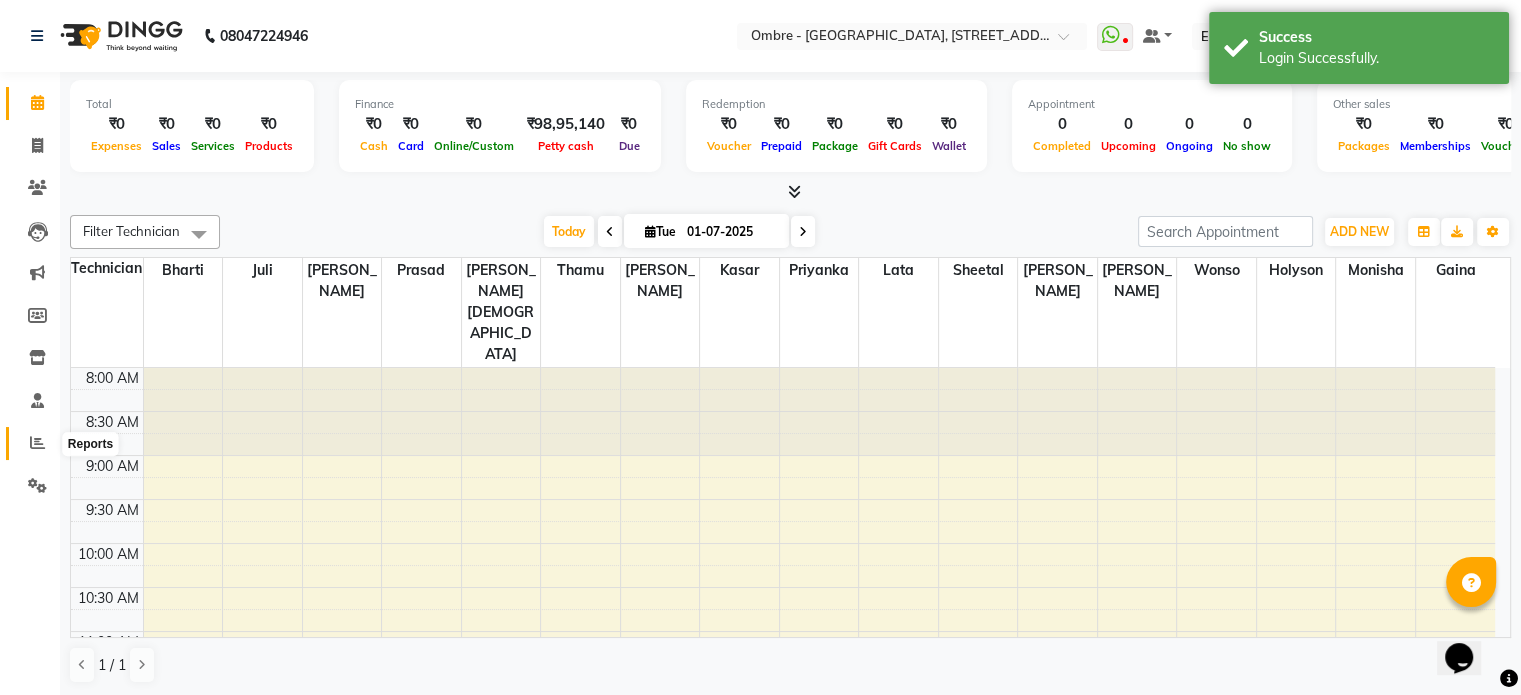 click 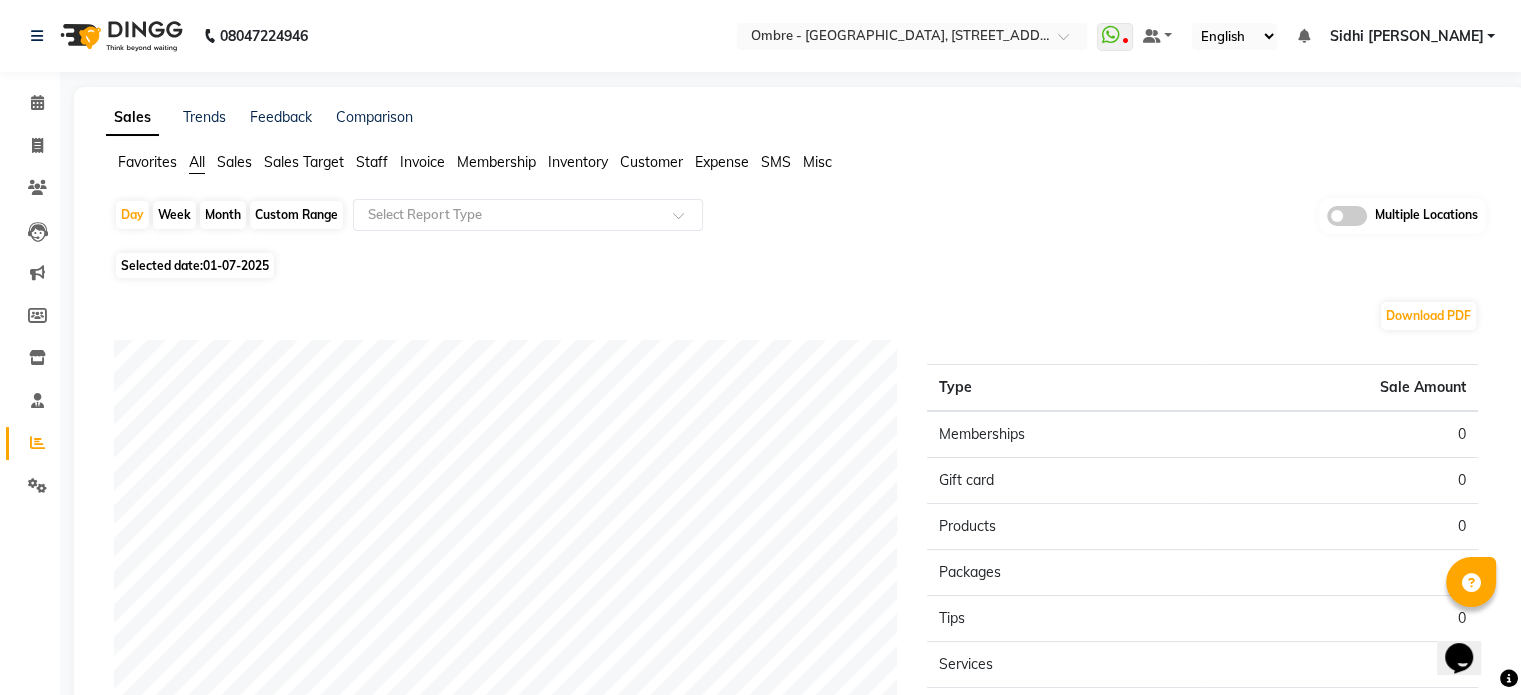 click on "Month" 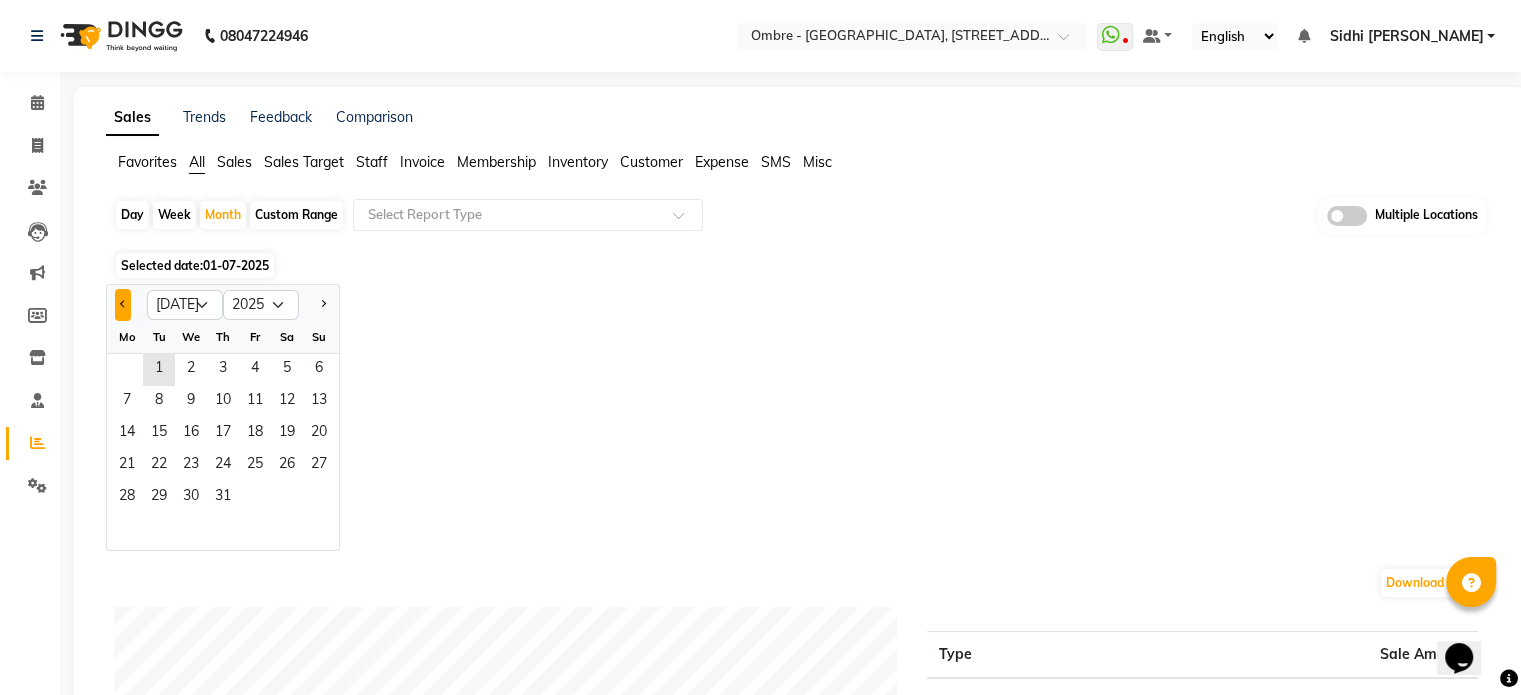 click 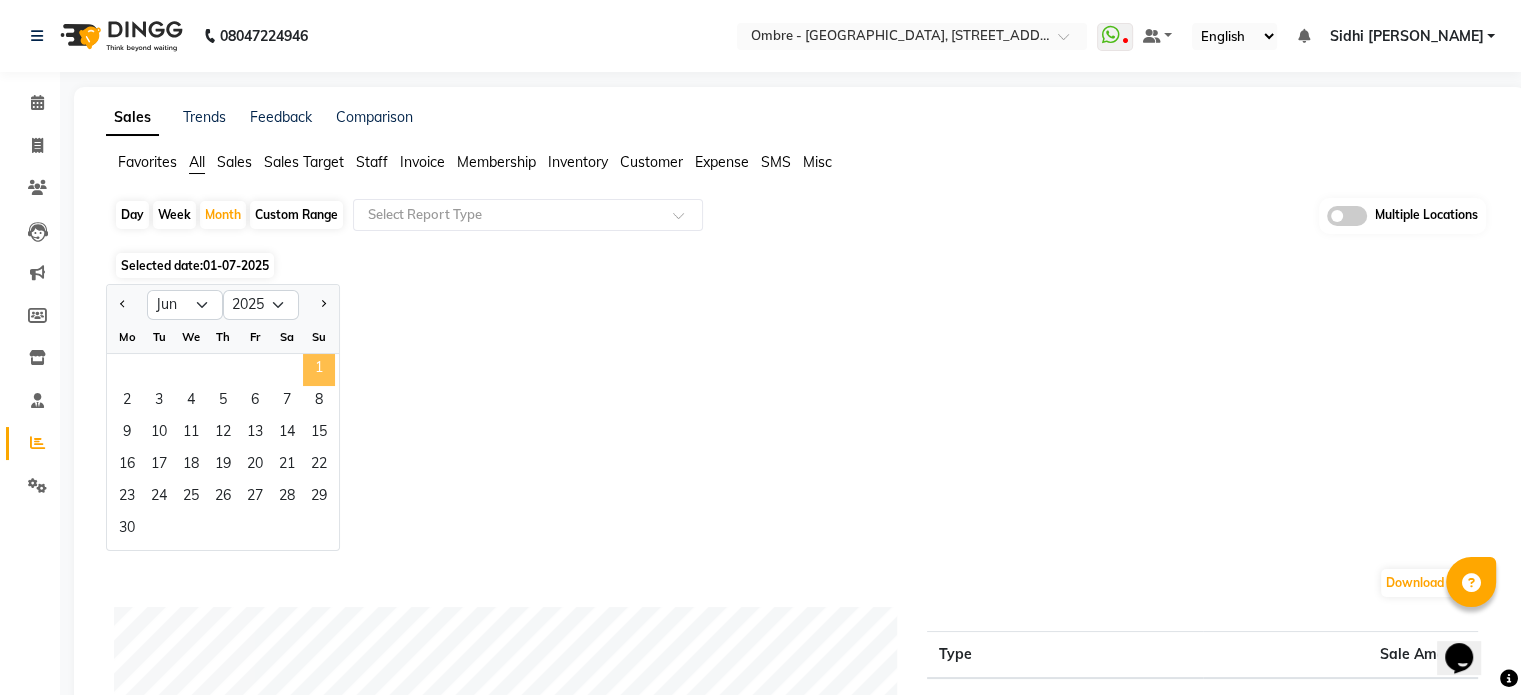 click on "1" 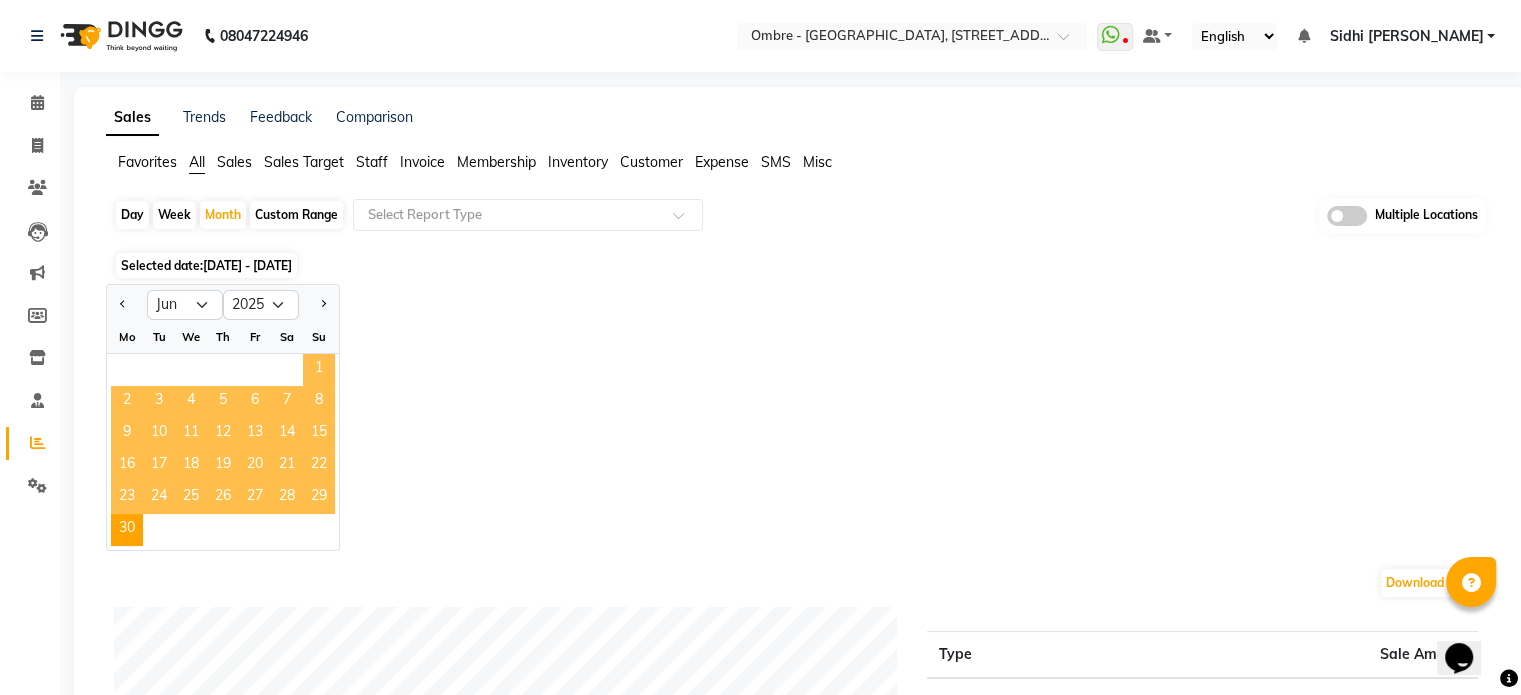 click on "1" 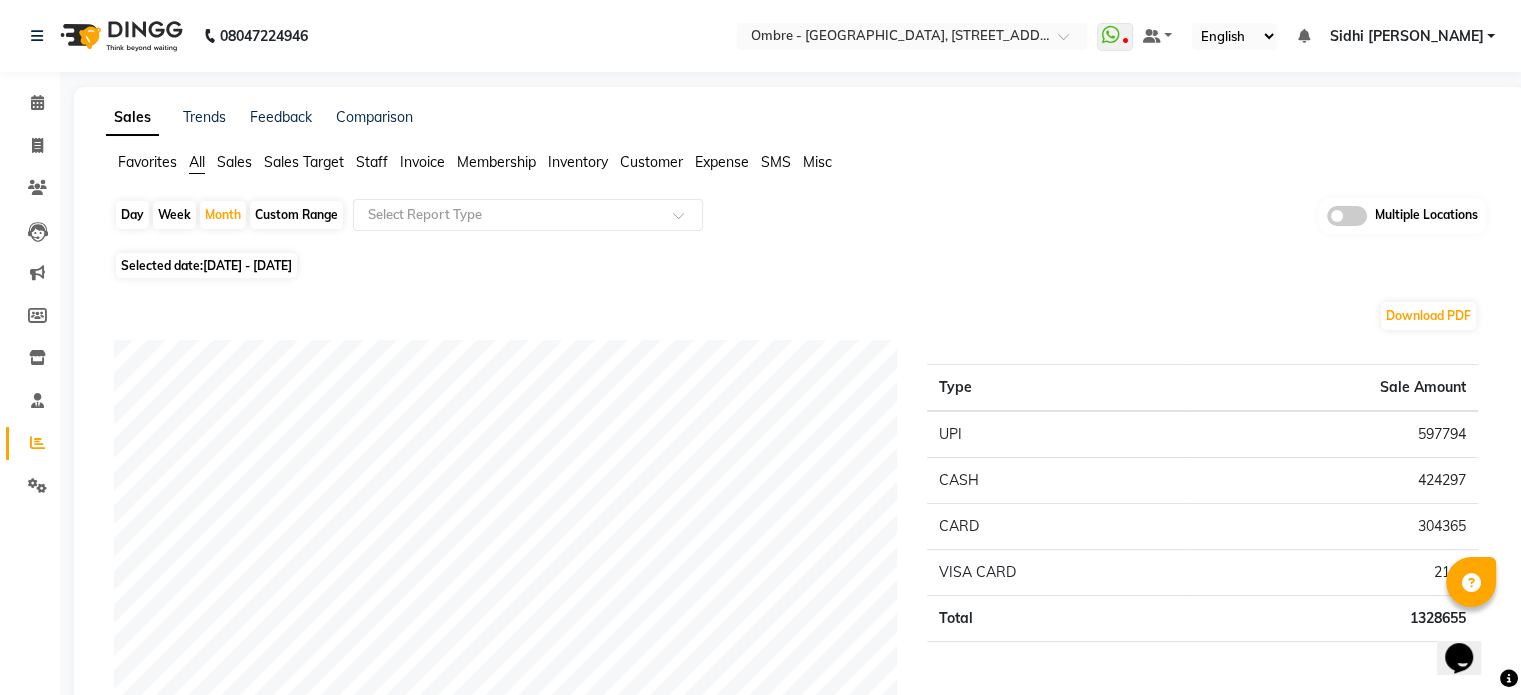click on "Staff" 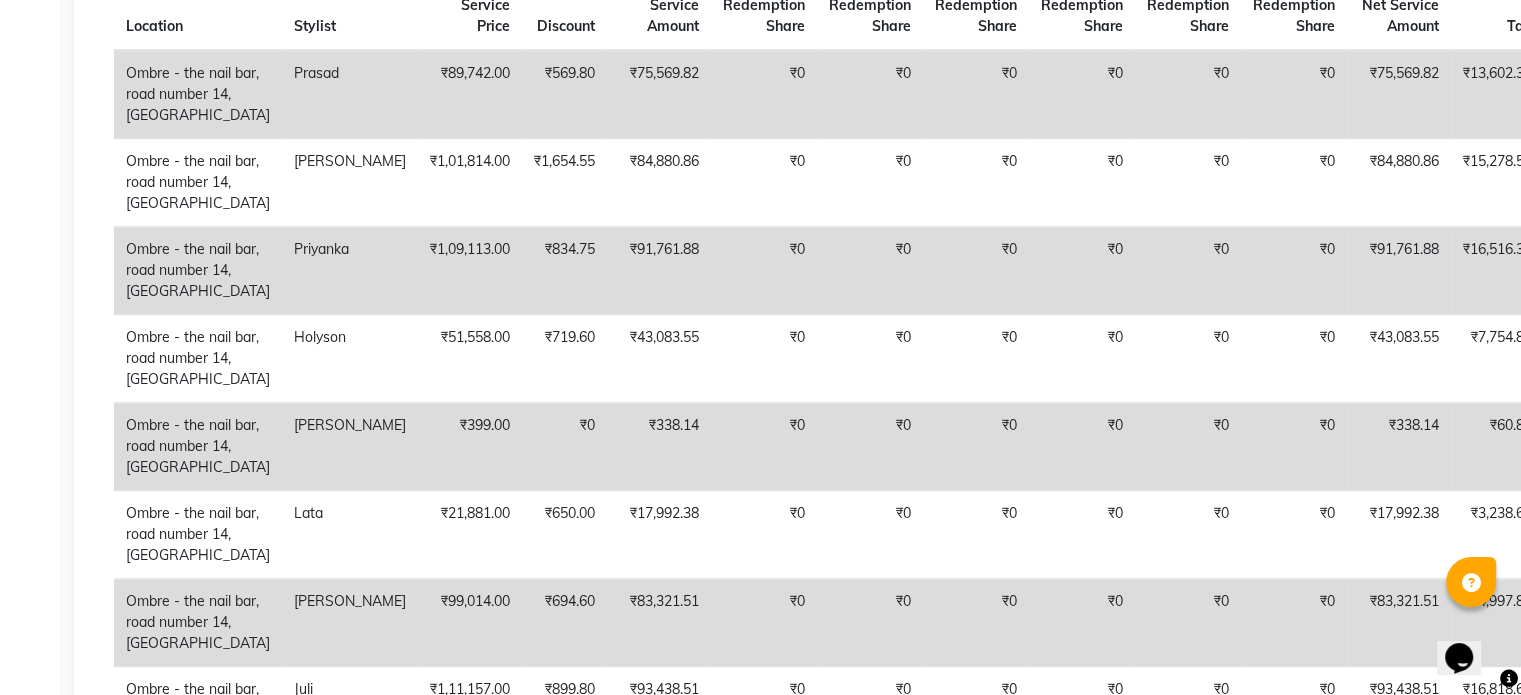 scroll, scrollTop: 1320, scrollLeft: 0, axis: vertical 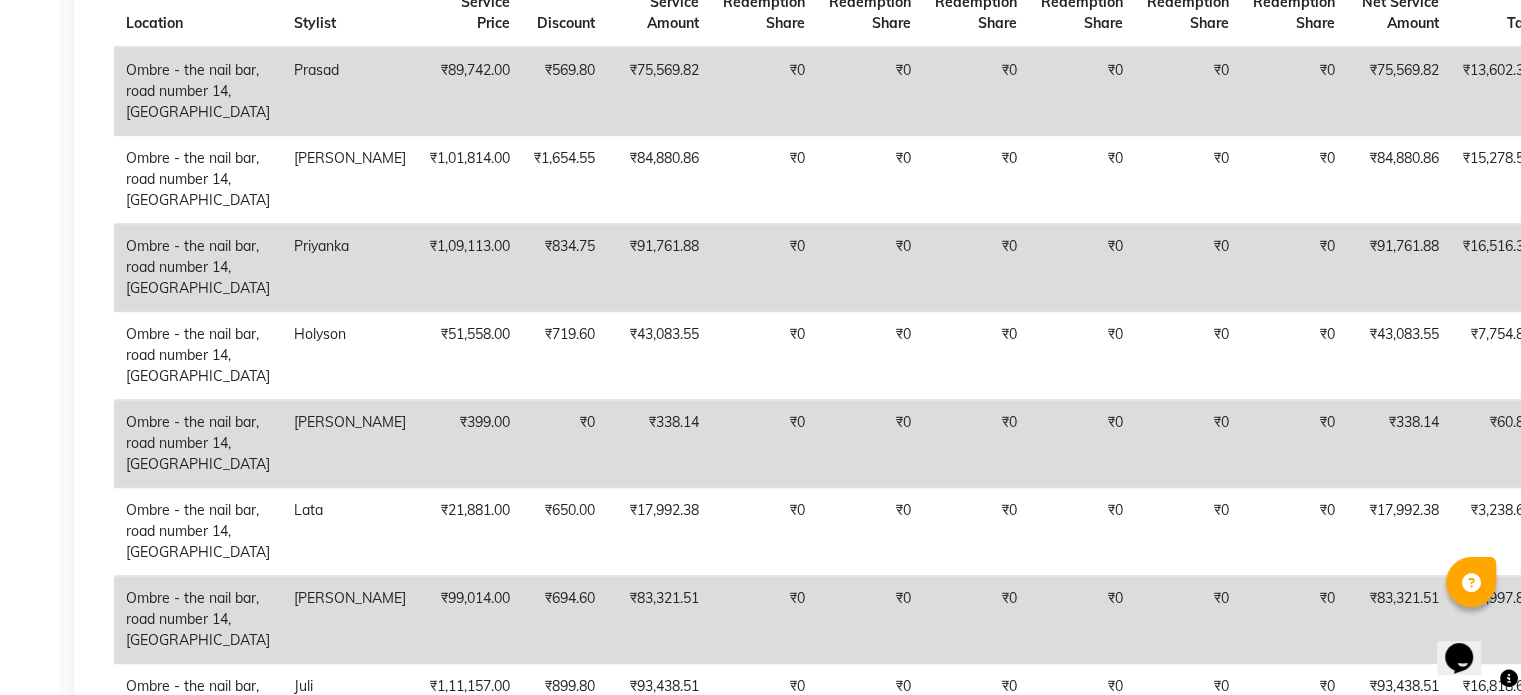 click on "₹0" 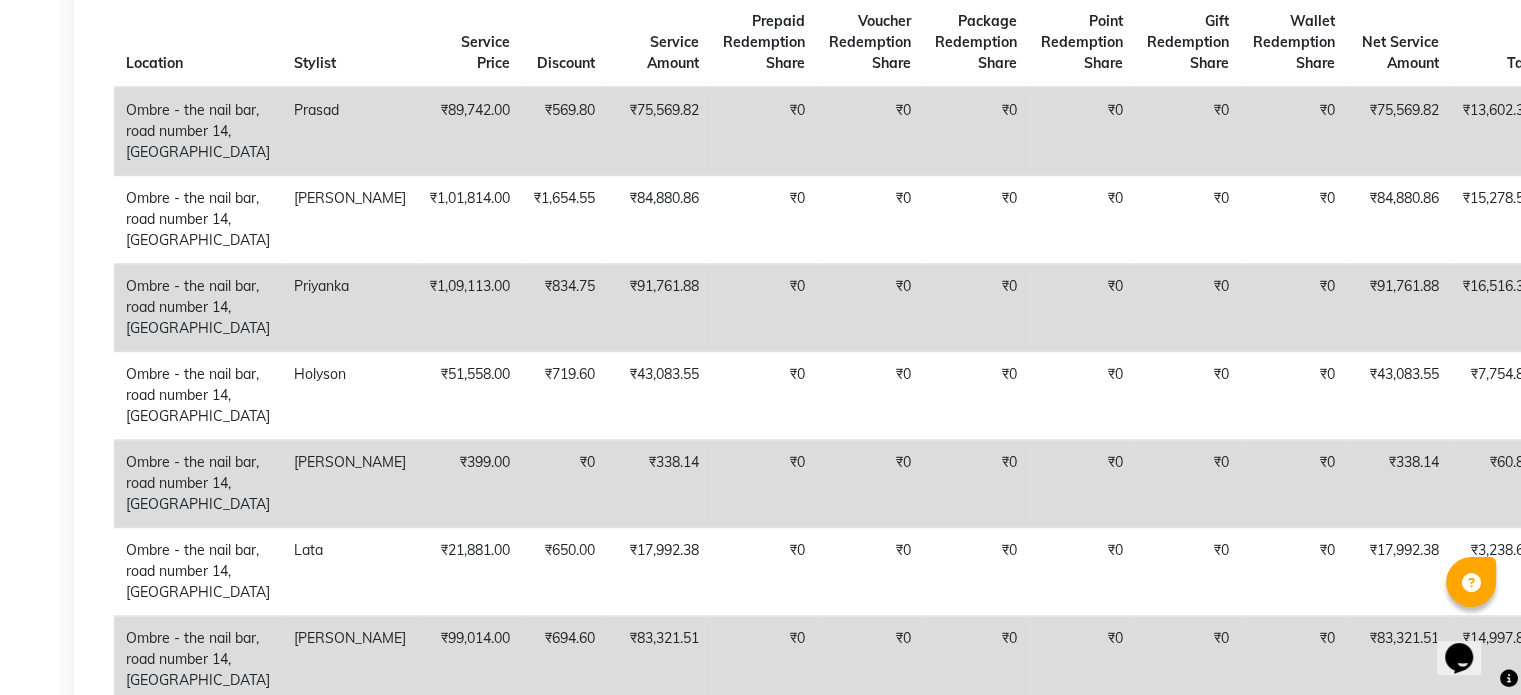 click on "₹0" 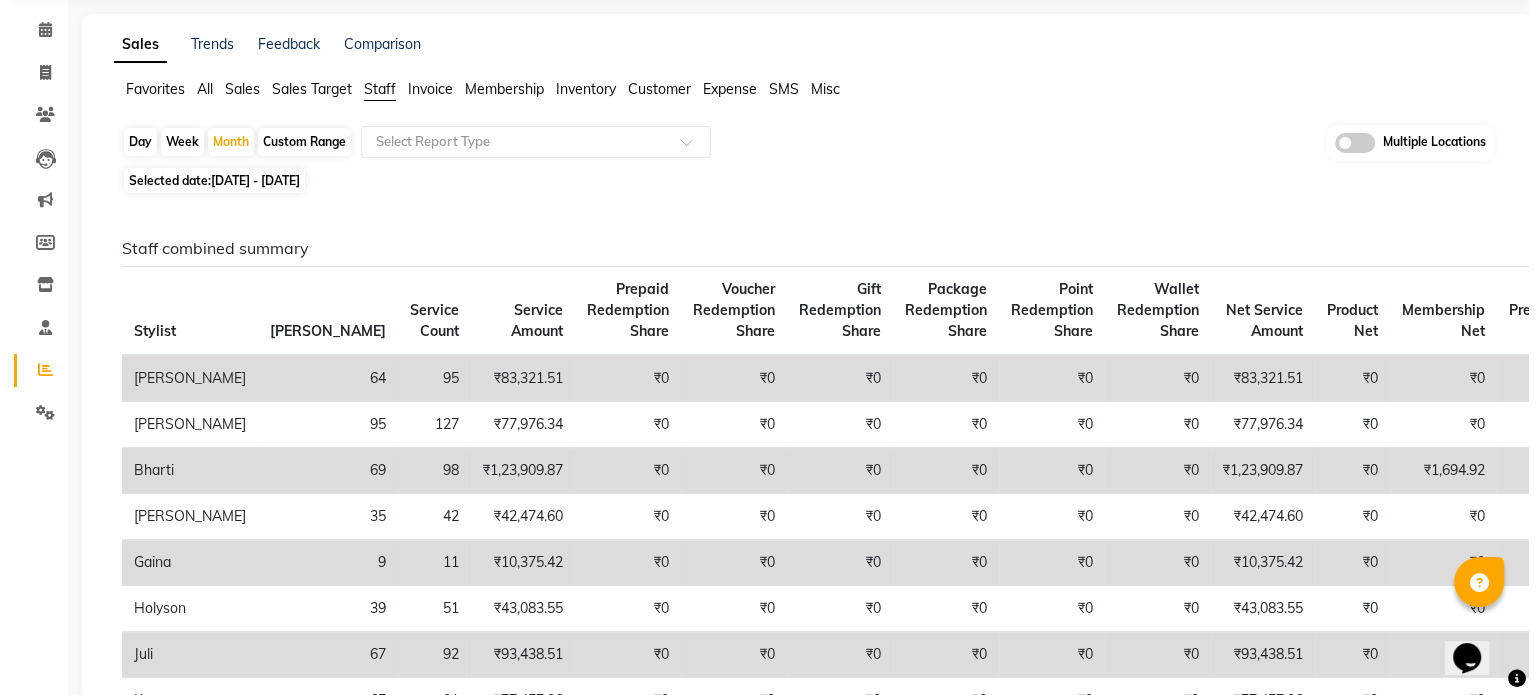 scroll, scrollTop: 0, scrollLeft: 0, axis: both 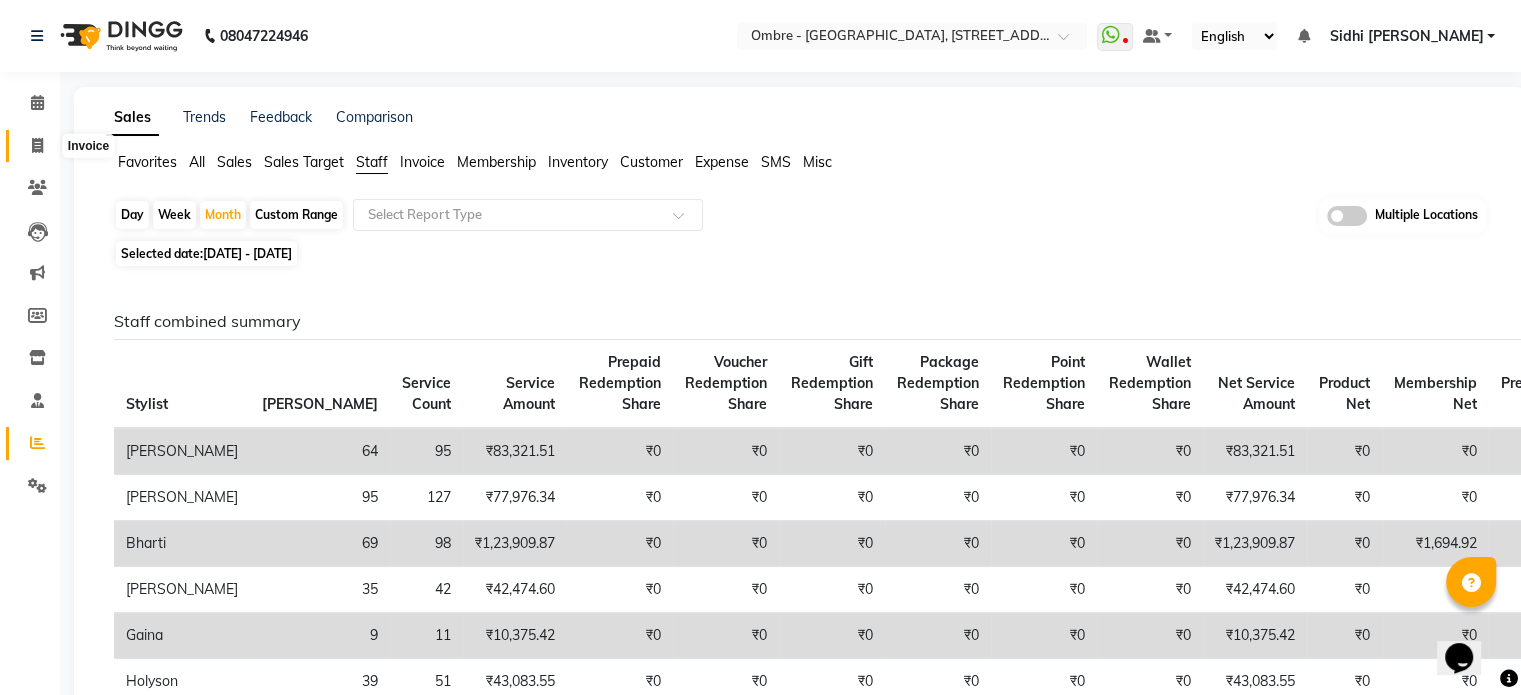 click 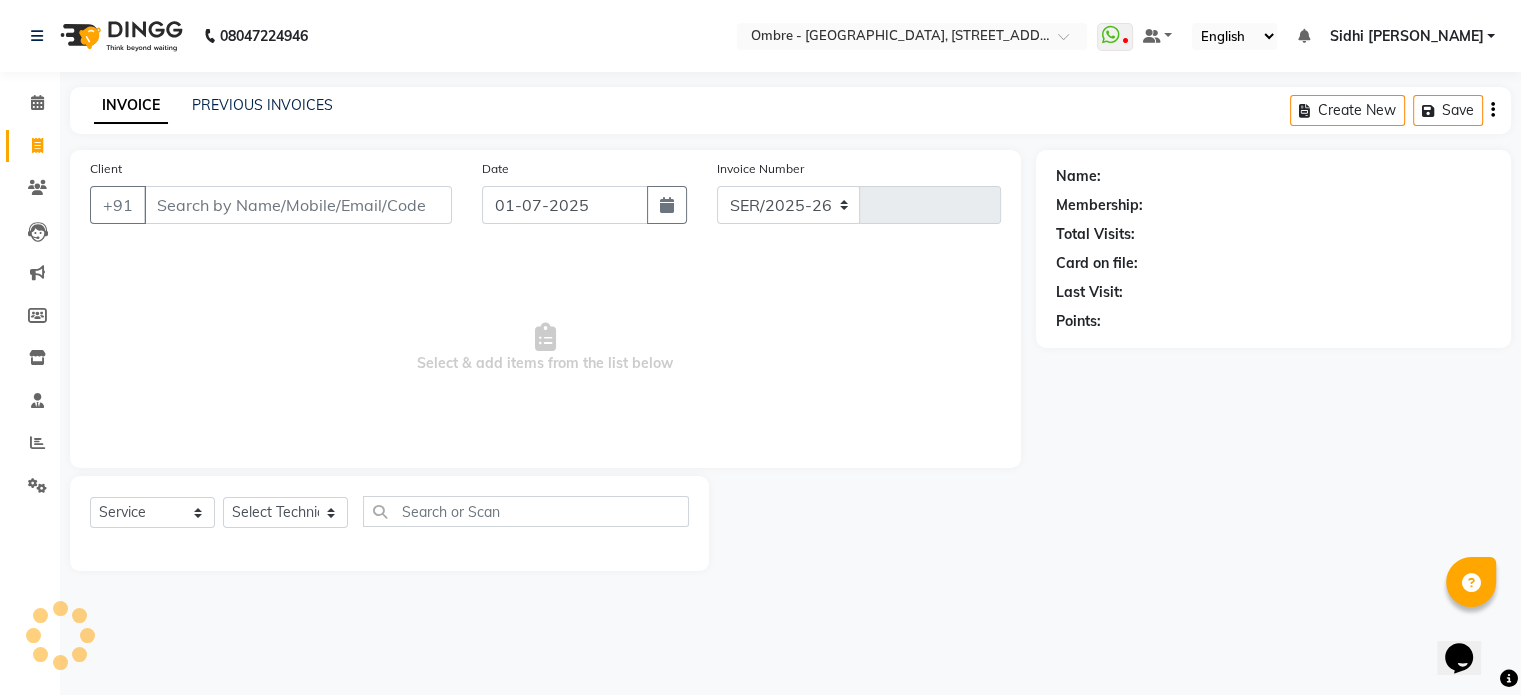select on "4216" 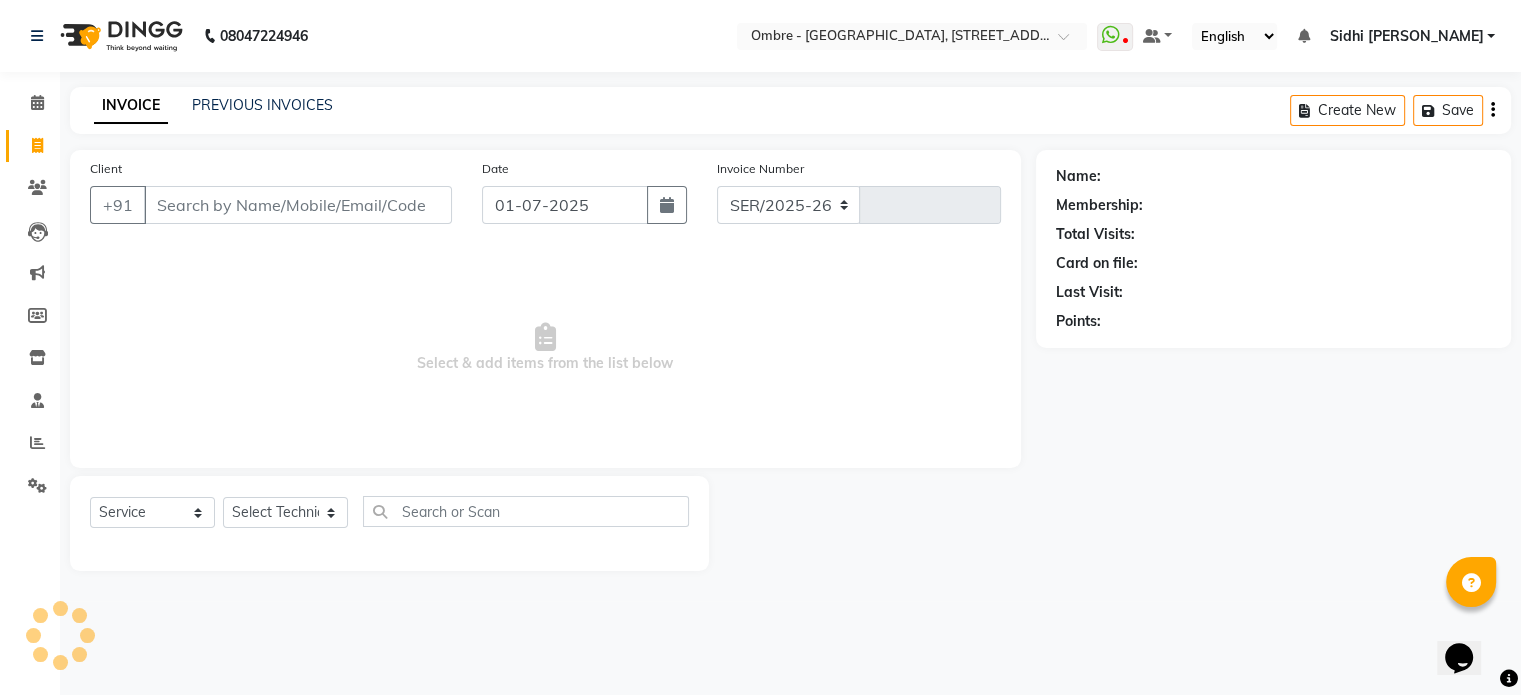 type on "1192" 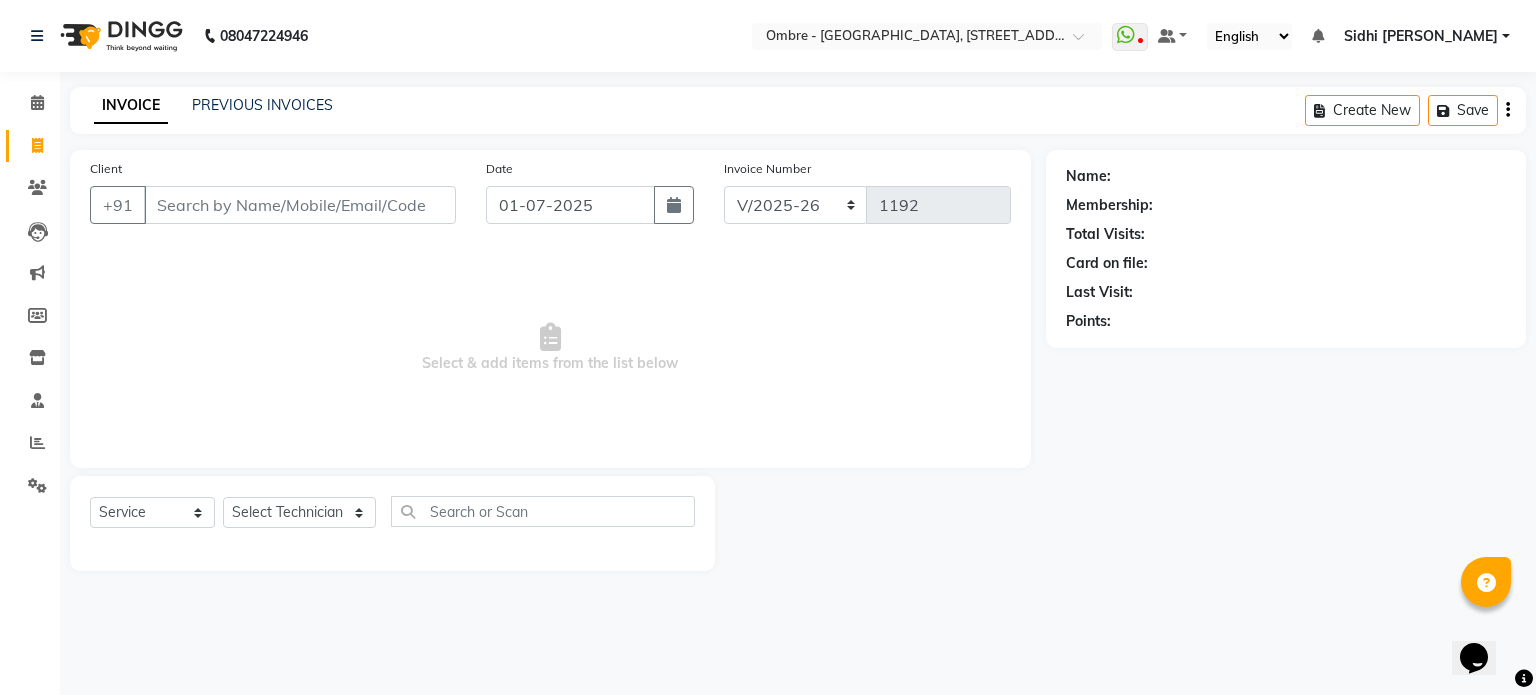 drag, startPoint x: 919, startPoint y: 441, endPoint x: 519, endPoint y: 0, distance: 595.38306 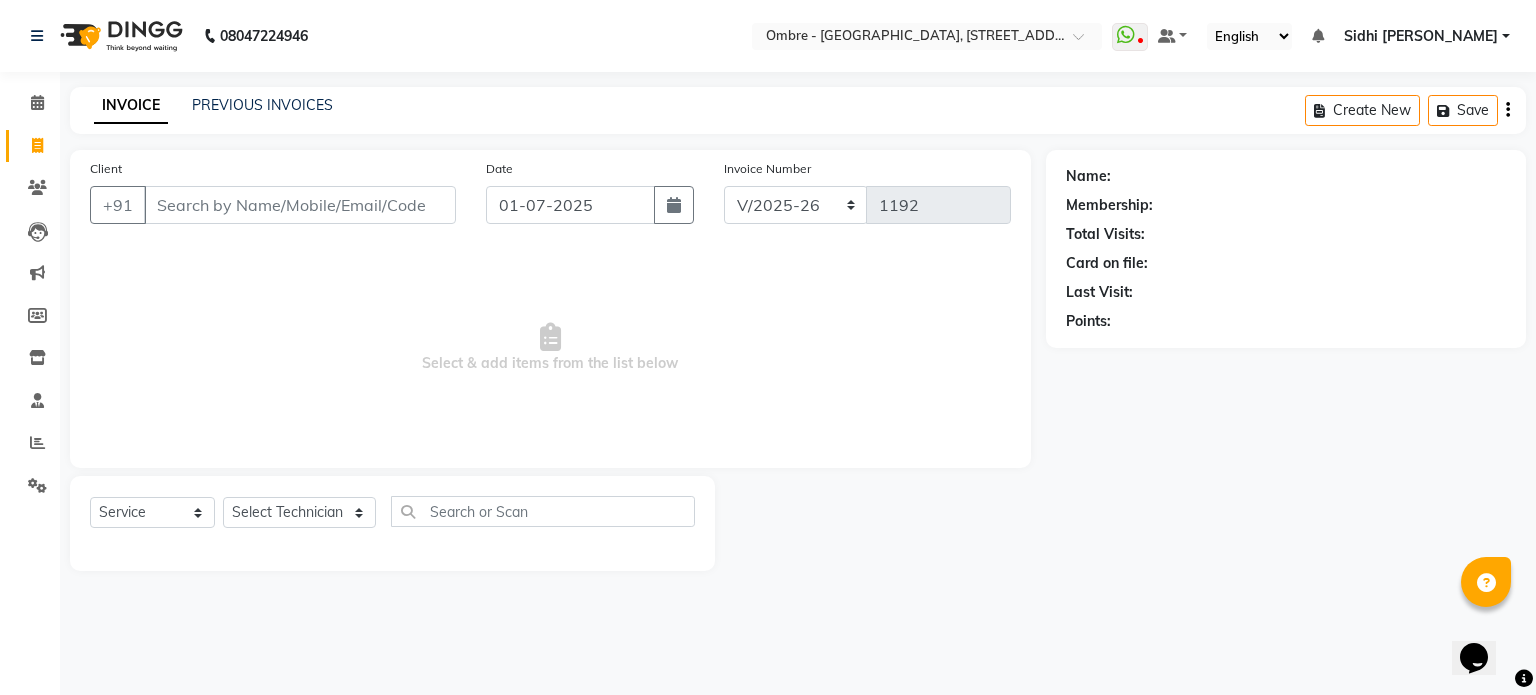 click on "08047224946 Select Location × Ombre - The Nail Bar, Road Number 14, Banjara Hills  WhatsApp Status  ✕ Status:  Disconnected Most Recent Message: 30-06-2025     01:31 PM Recent Service Activity: 30-06-2025     02:30 PM  08047224946 Whatsapp Settings Default Panel My Panel English ENGLISH Español العربية मराठी हिंदी ગુજરાતી தமிழ் 中文 Notifications nothing to show Sidhi bafna Manage Profile Change Password Sign out  Version:3.14.0" 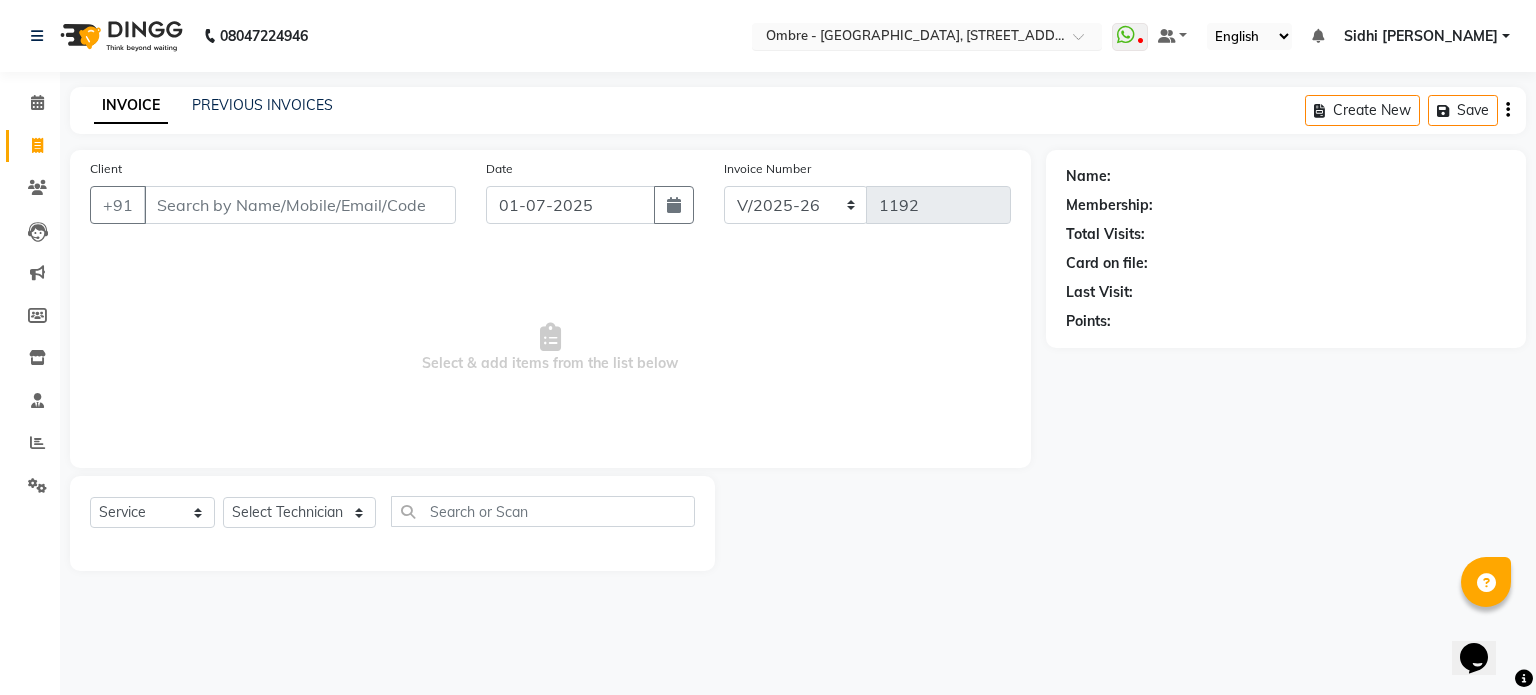 click at bounding box center (907, 38) 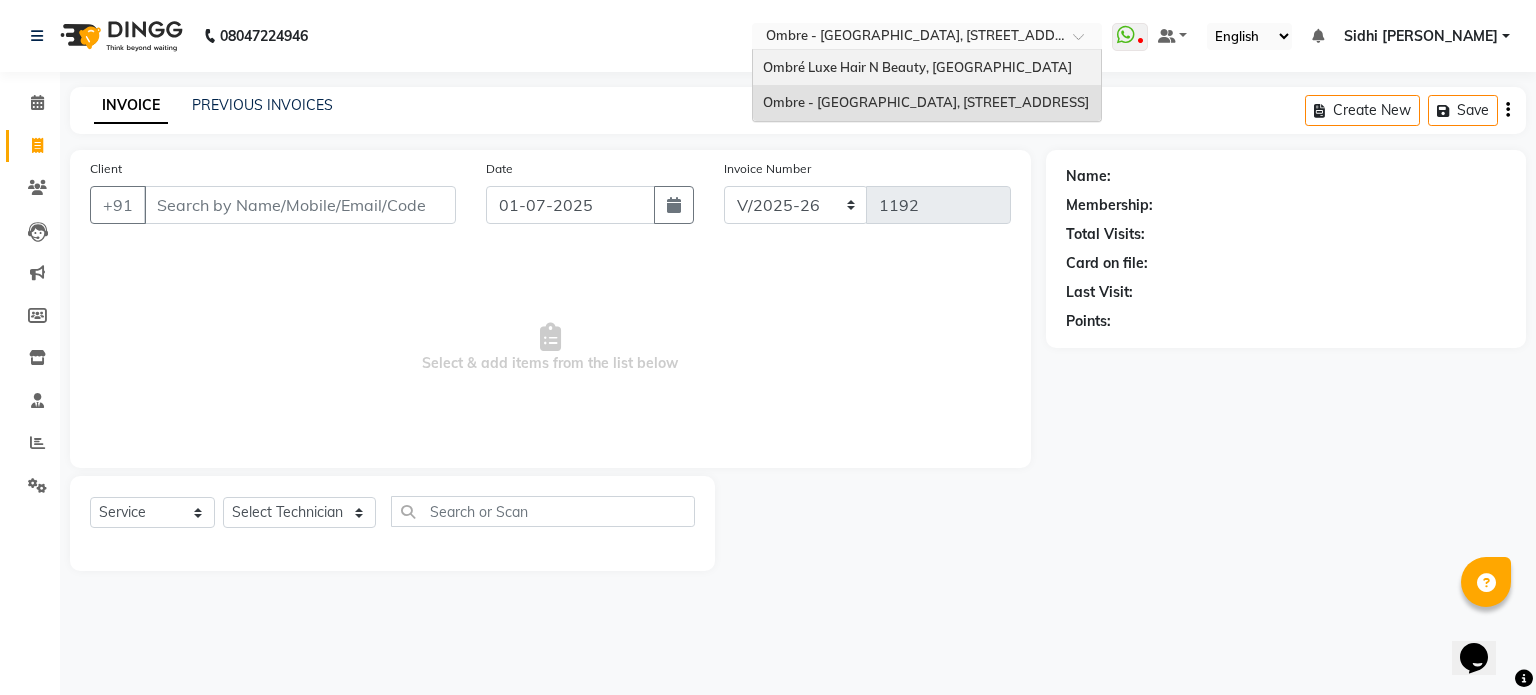 click on "Ombré Luxe Hair N Beauty, [GEOGRAPHIC_DATA]" at bounding box center (917, 67) 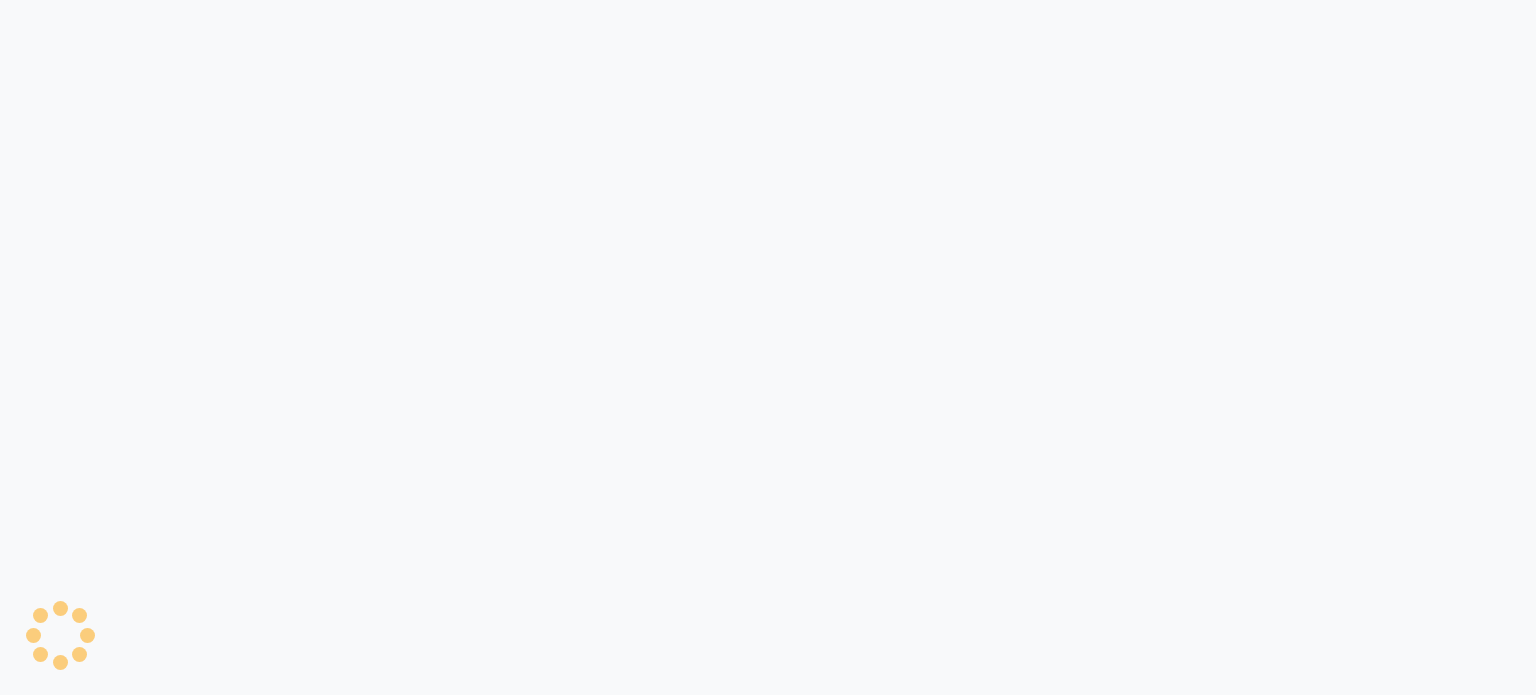 select on "4218" 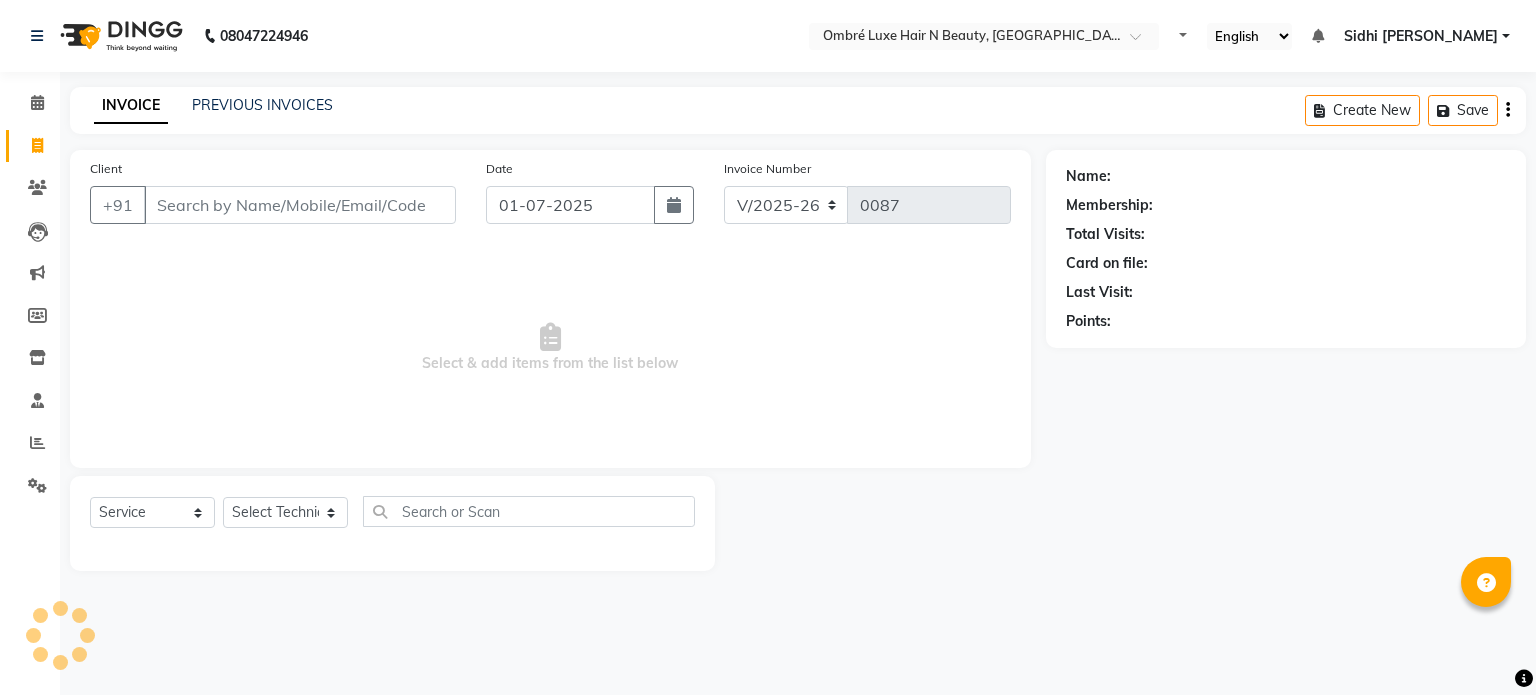 scroll, scrollTop: 0, scrollLeft: 0, axis: both 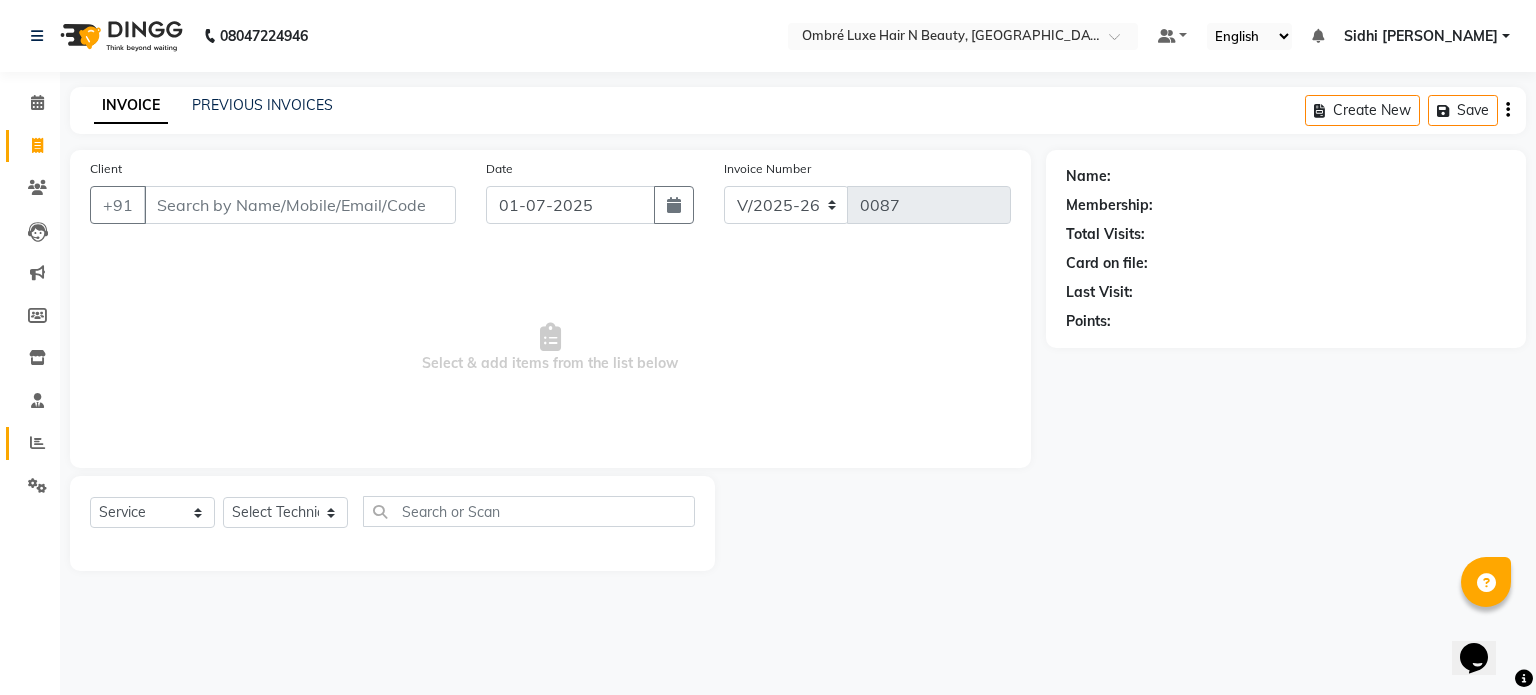 click on "Reports" 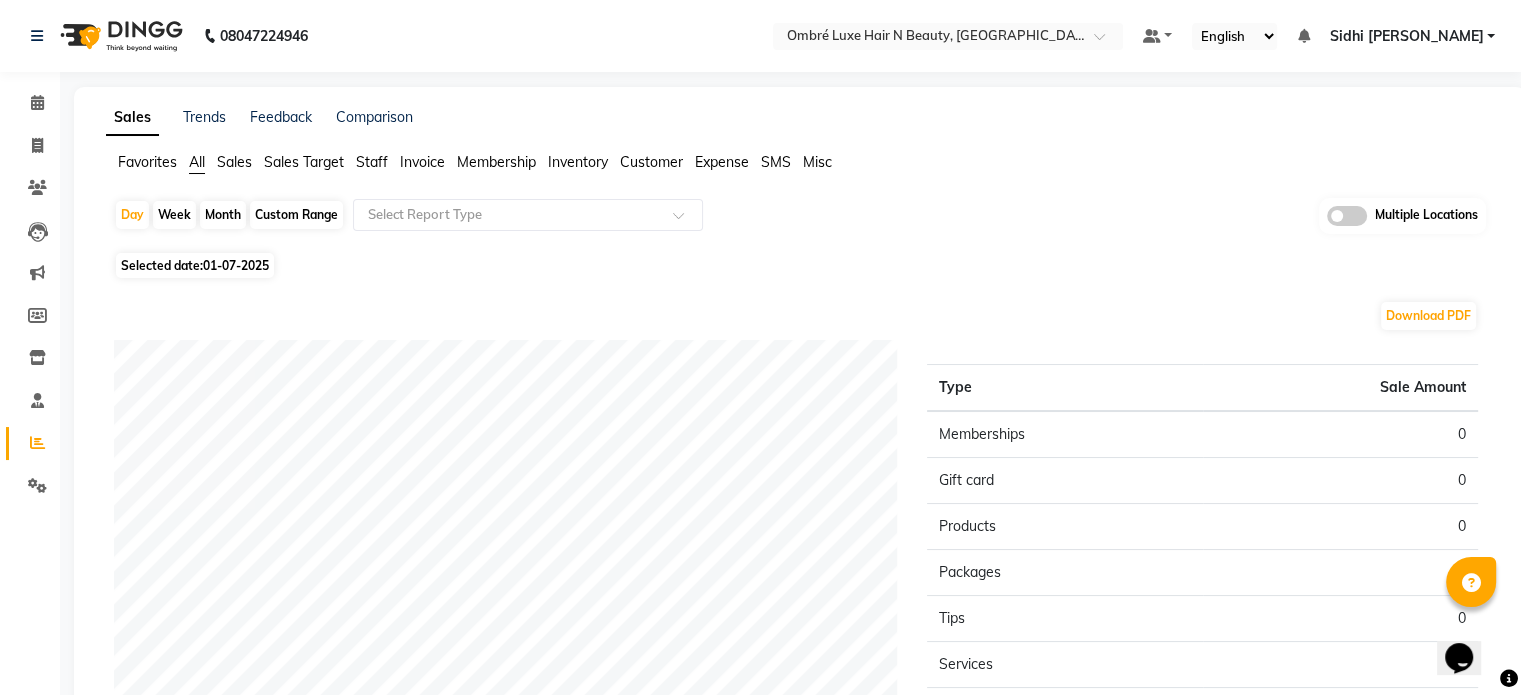 click on "Month" 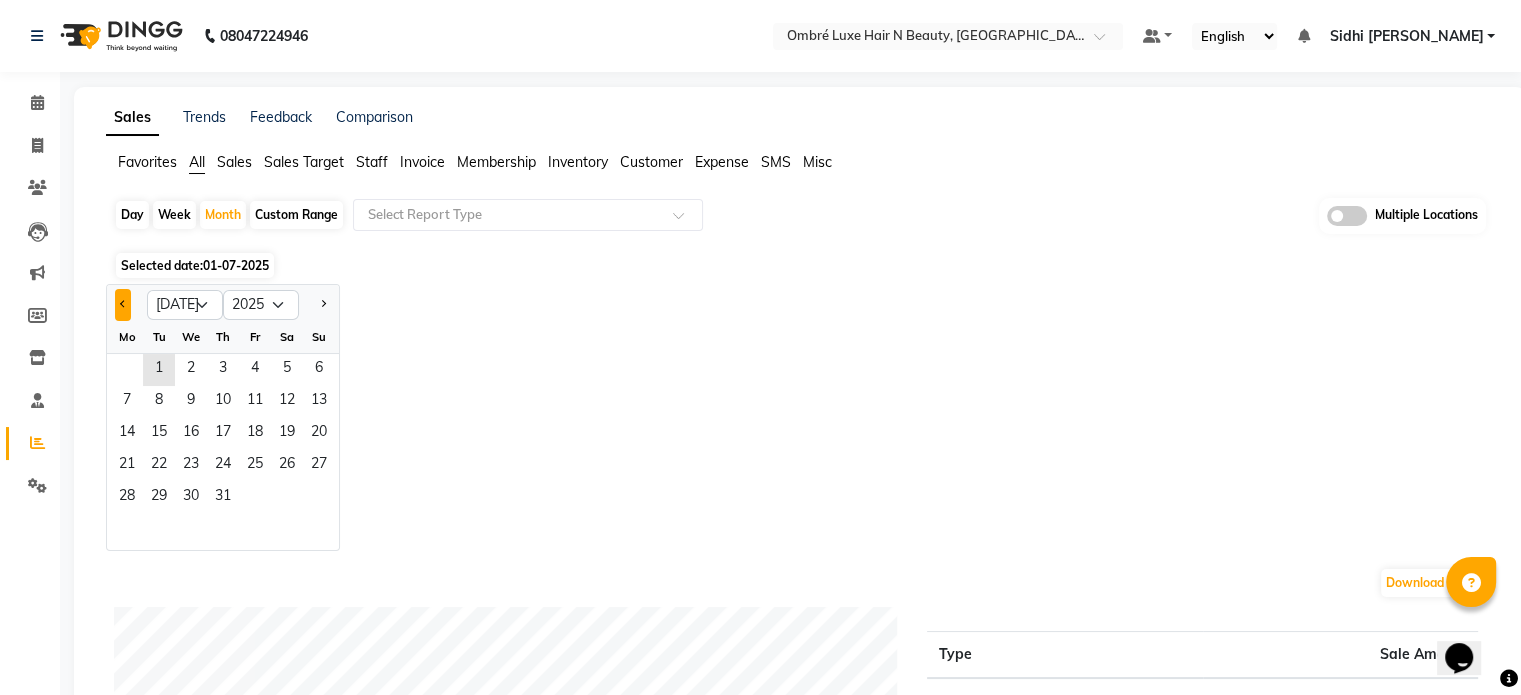click 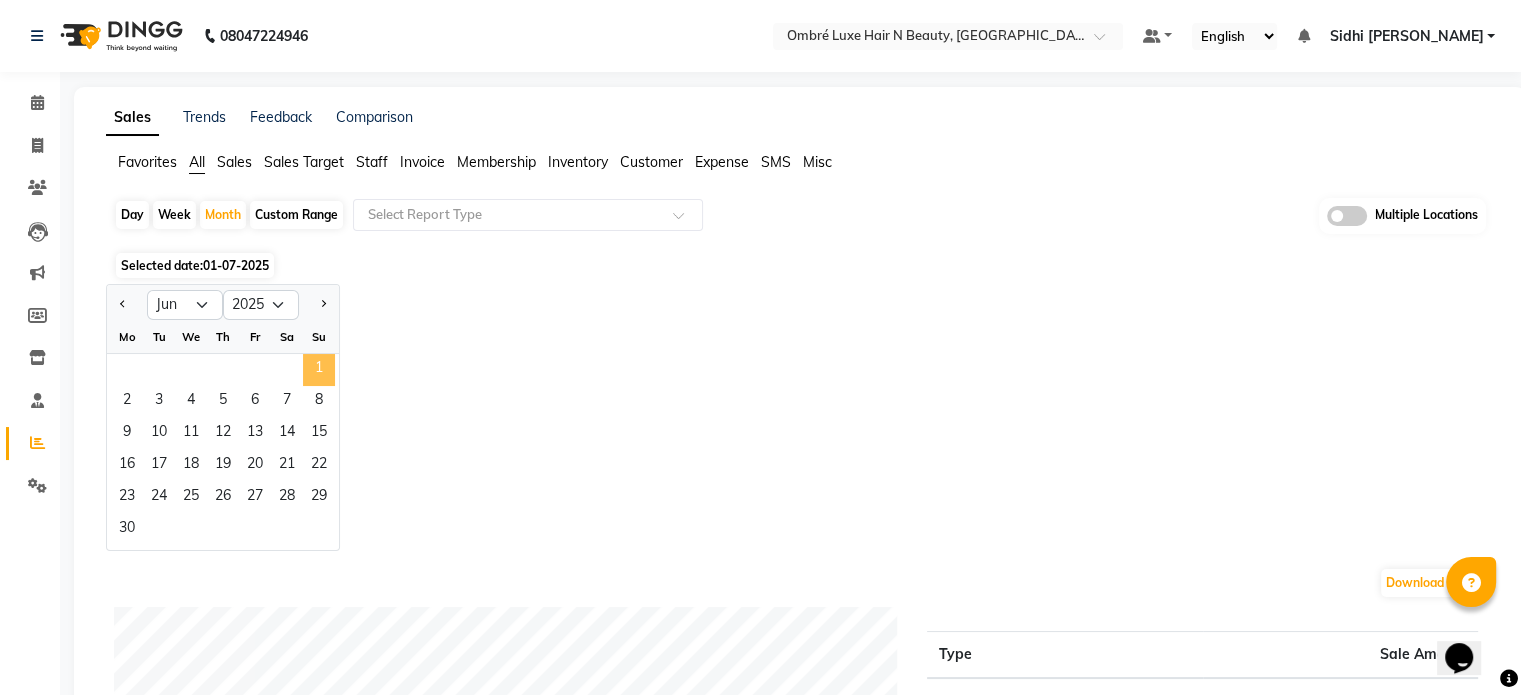click on "1" 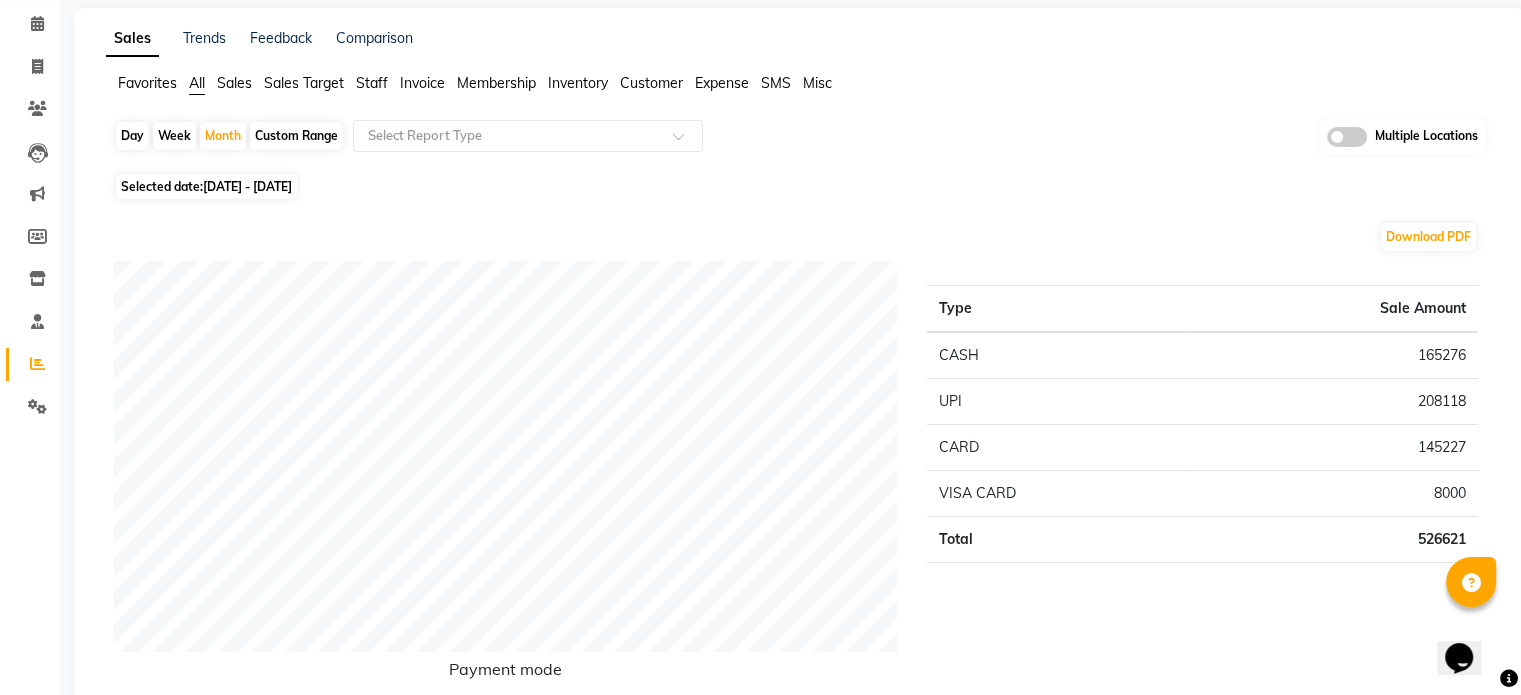scroll, scrollTop: 80, scrollLeft: 0, axis: vertical 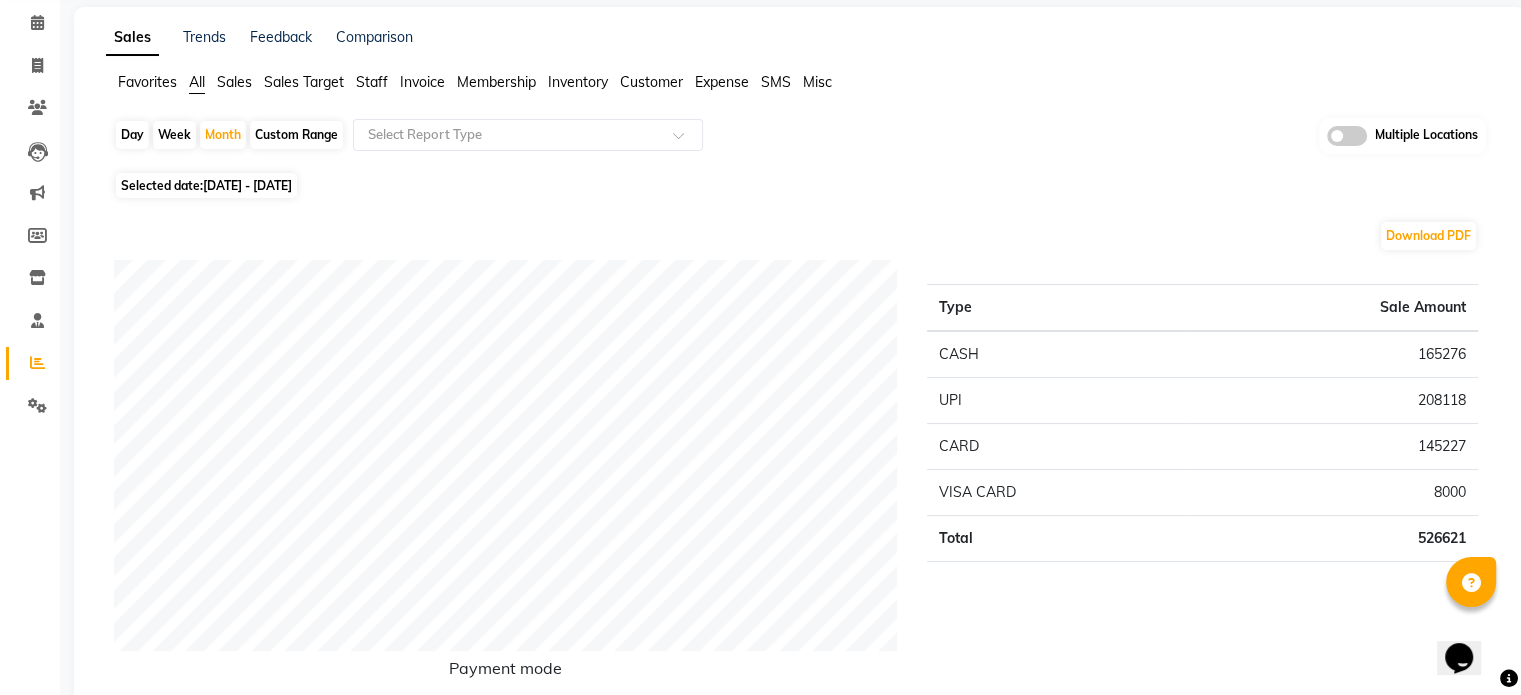 click on "Staff" 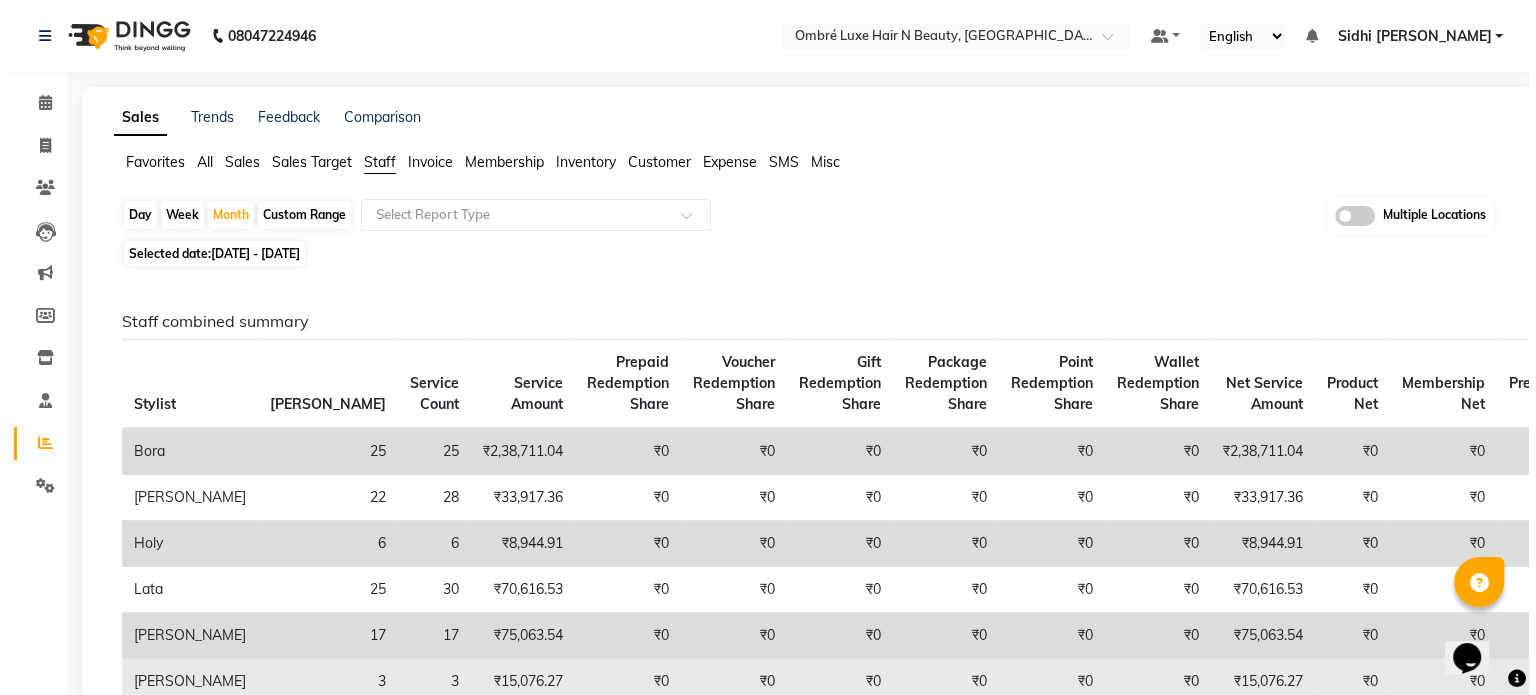 scroll, scrollTop: 0, scrollLeft: 0, axis: both 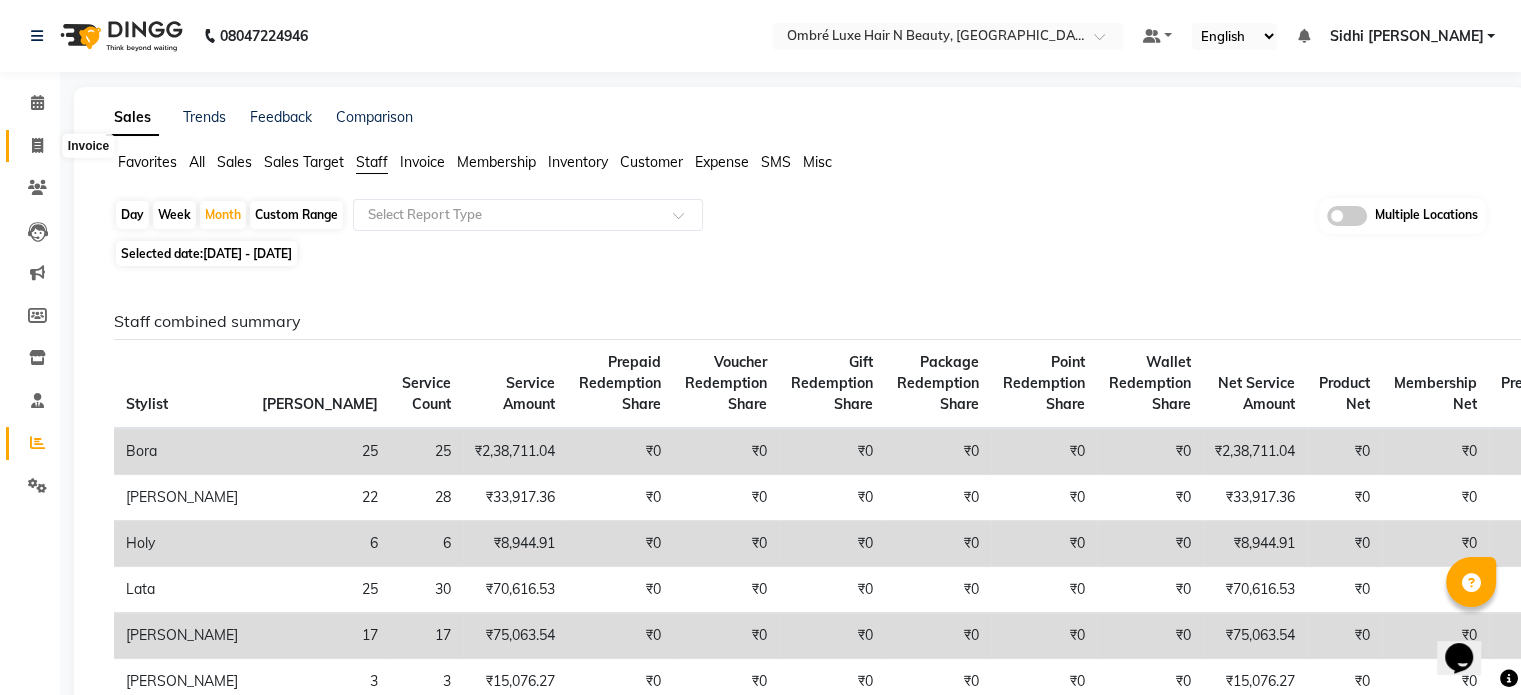 click 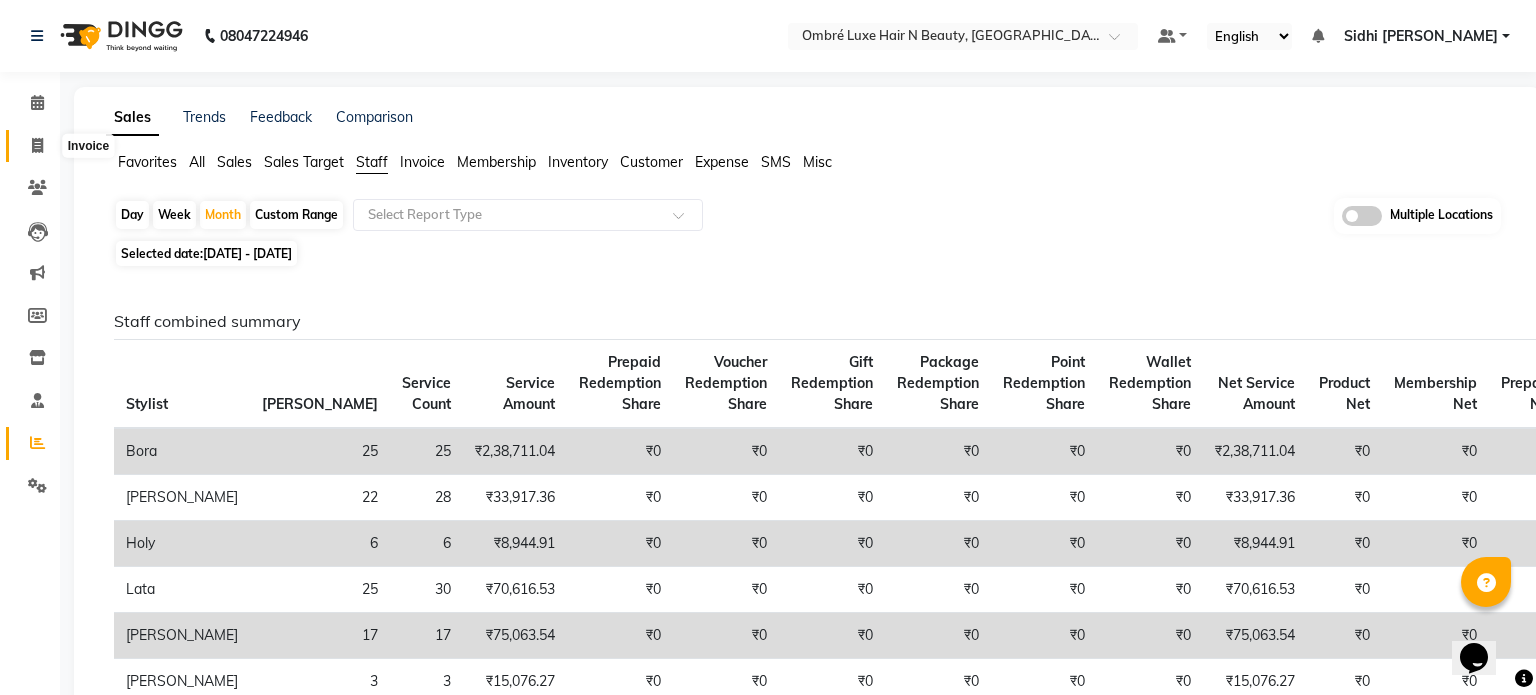 select on "service" 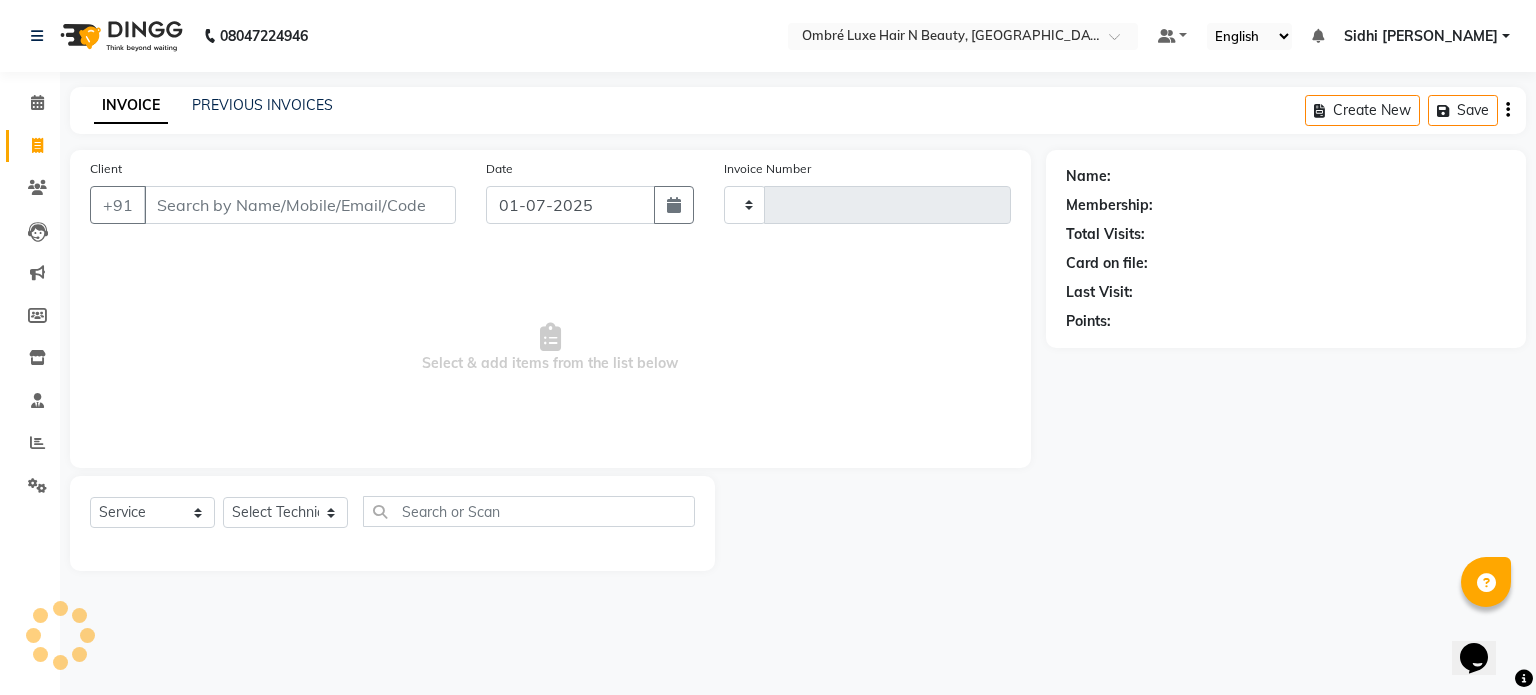 type on "0087" 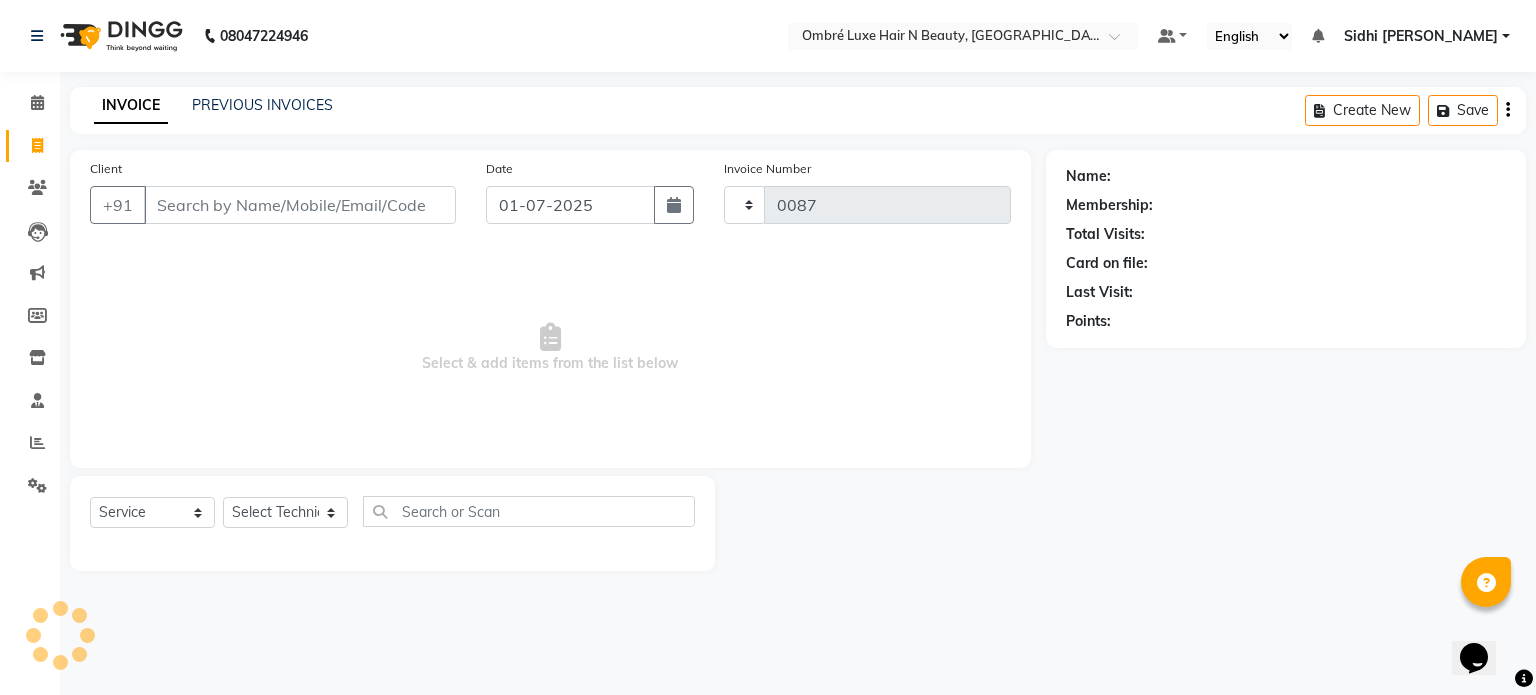 select on "4218" 